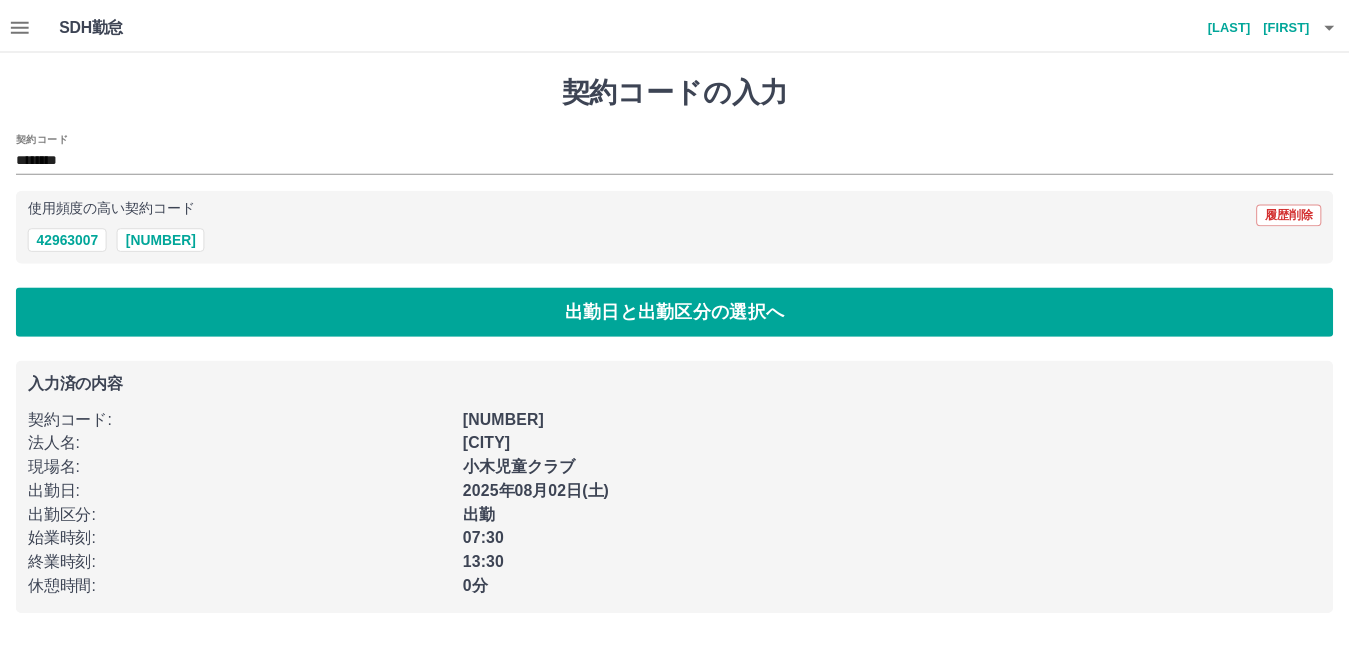 scroll, scrollTop: 0, scrollLeft: 0, axis: both 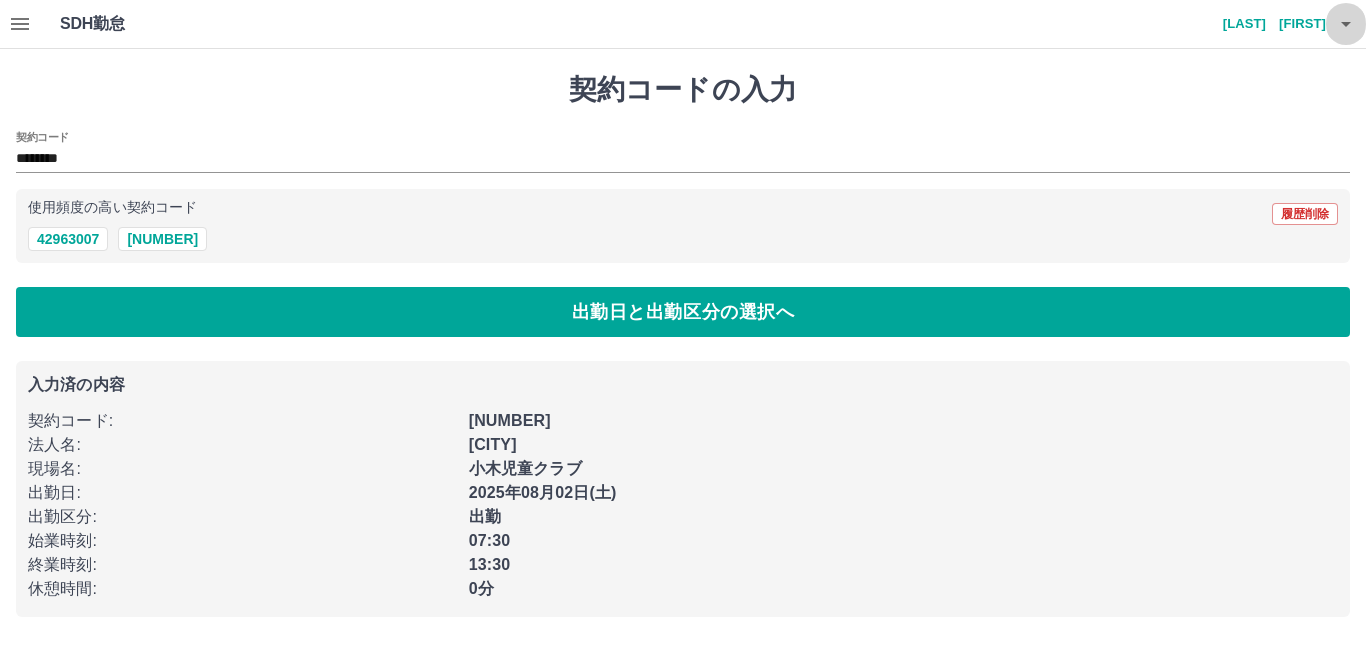 click 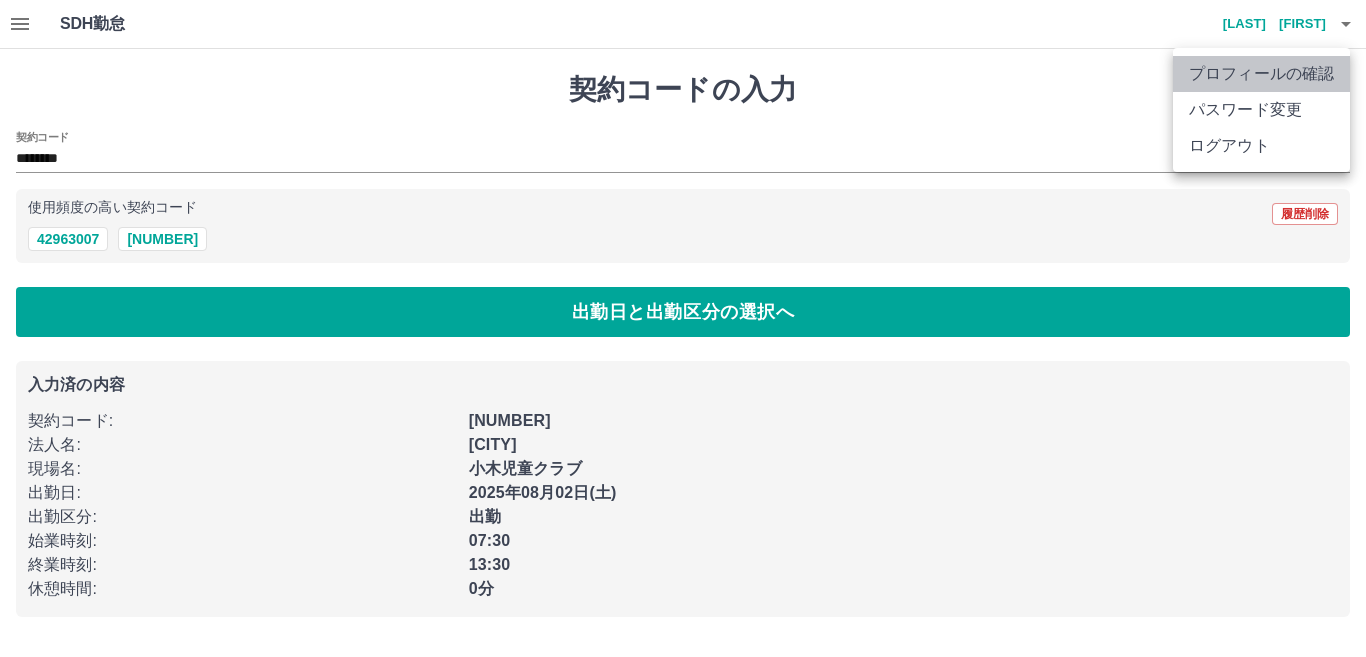 click on "プロフィールの確認" at bounding box center [1261, 74] 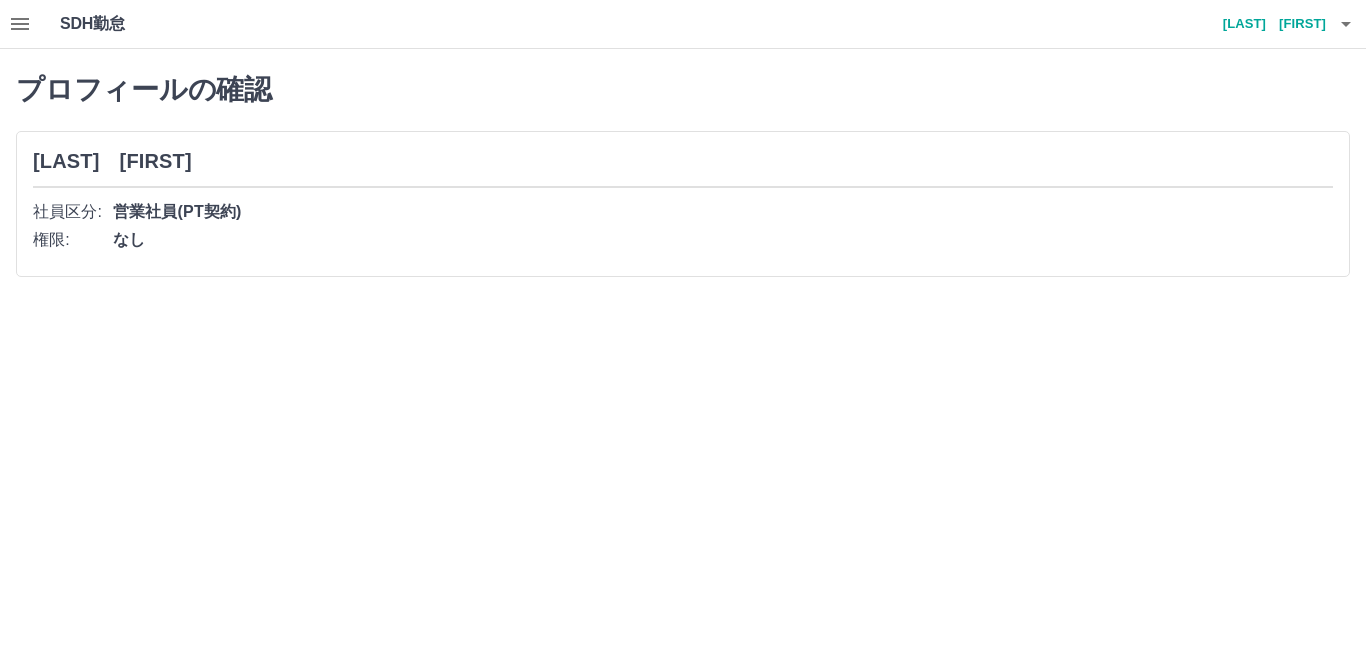 click 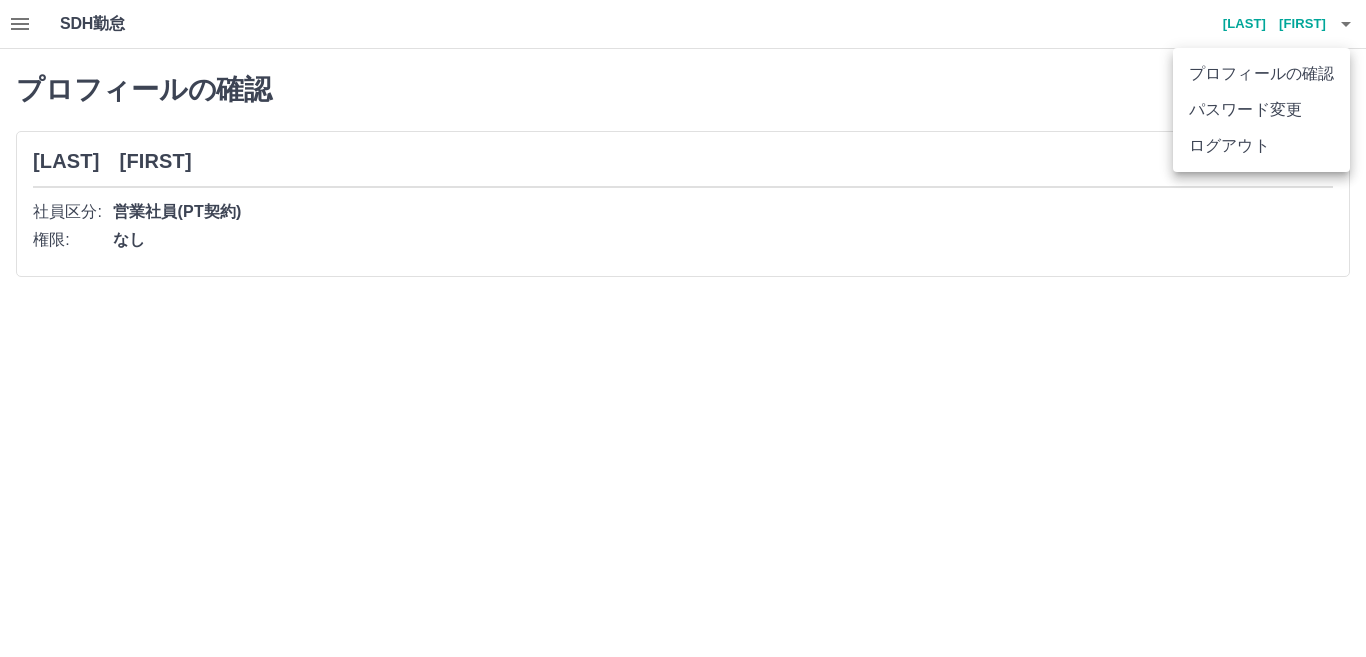click at bounding box center [683, 328] 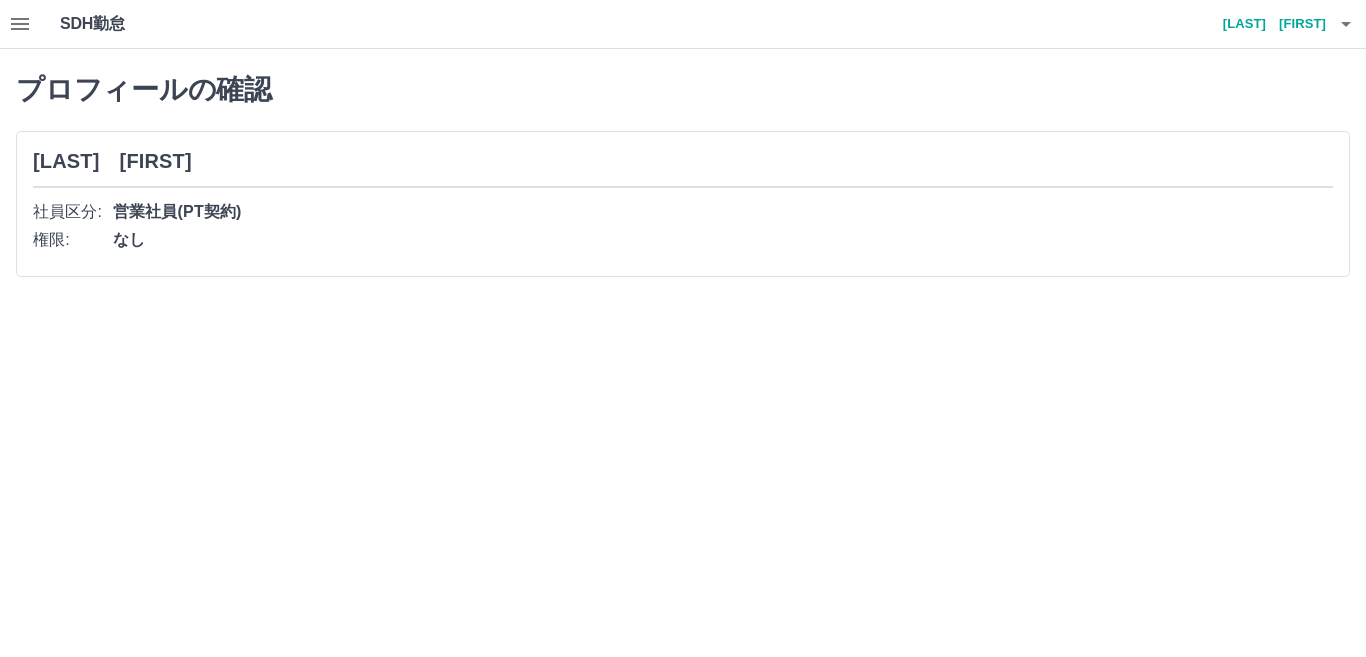 click on "SDH勤怠" at bounding box center [125, 24] 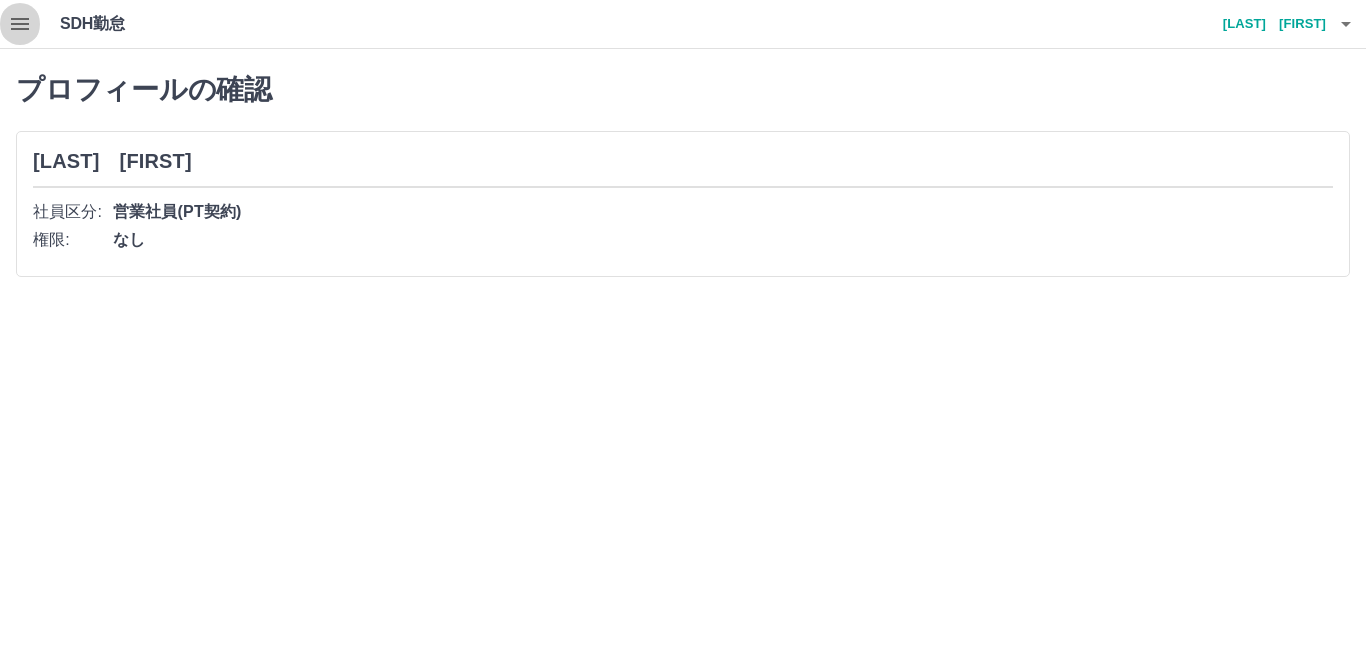 click 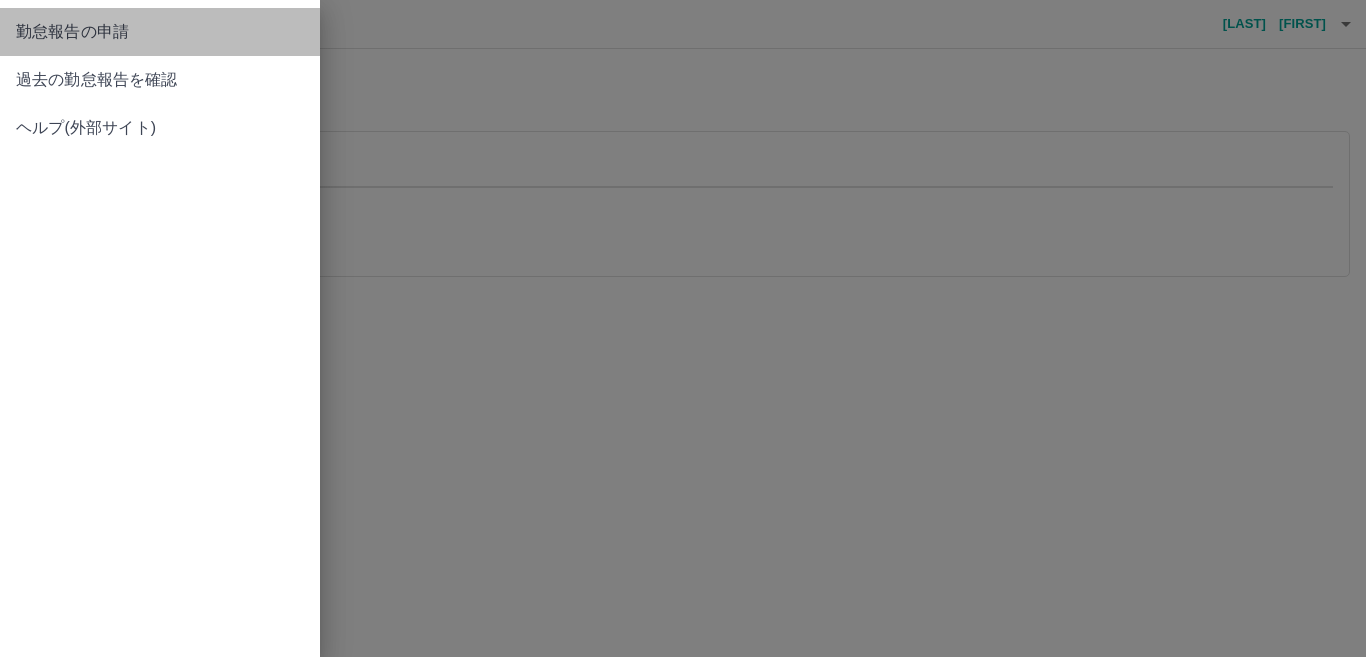 click on "勤怠報告の申請" at bounding box center (160, 32) 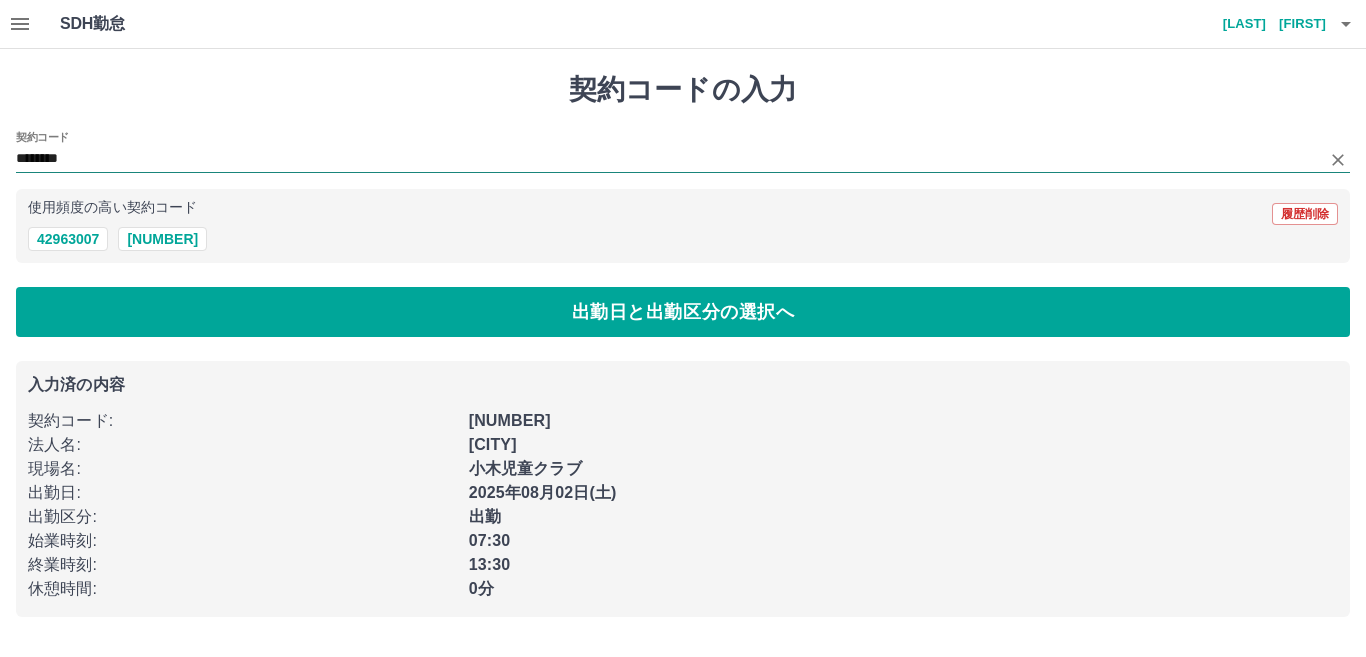 click on "********" at bounding box center [668, 159] 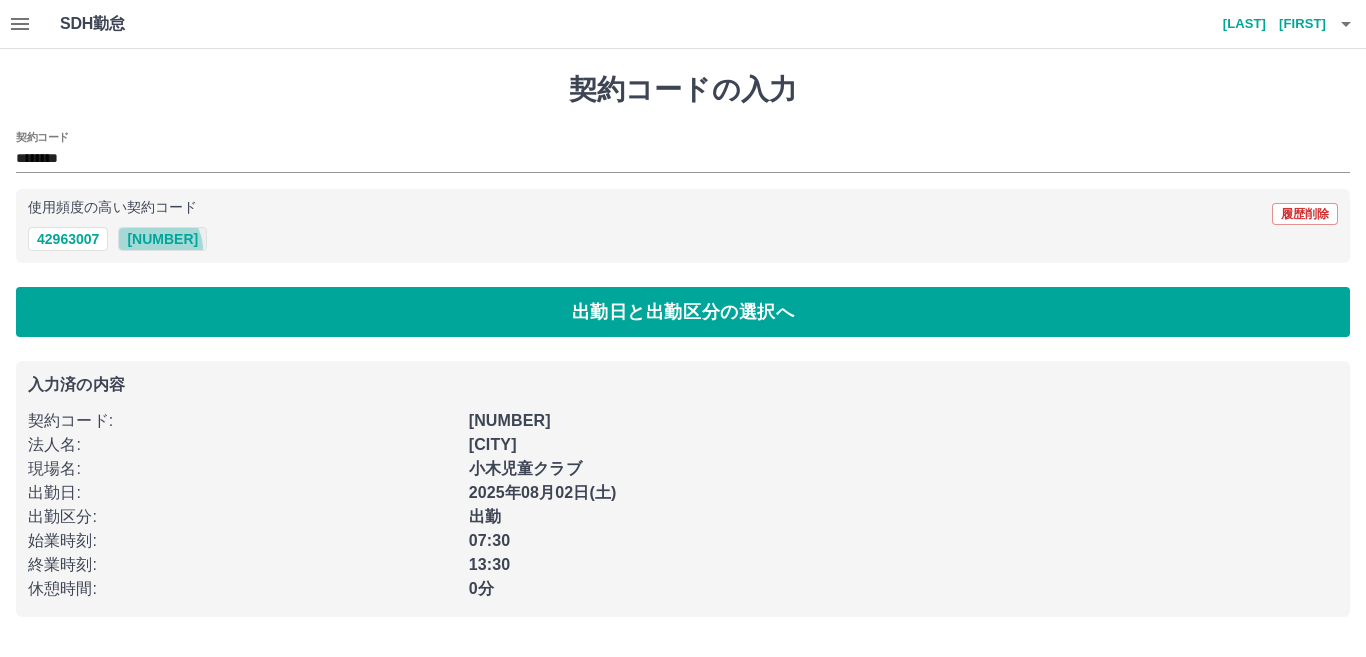 click on "42963011" at bounding box center (162, 239) 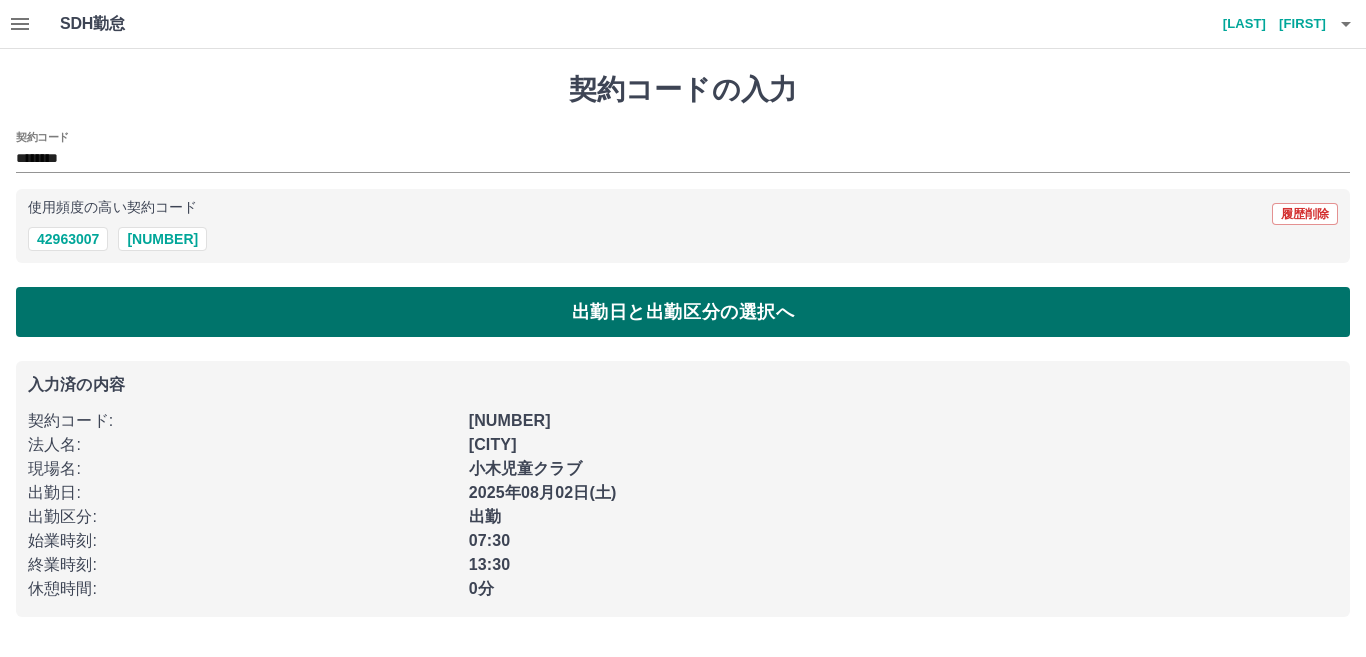 click on "出勤日と出勤区分の選択へ" at bounding box center (683, 312) 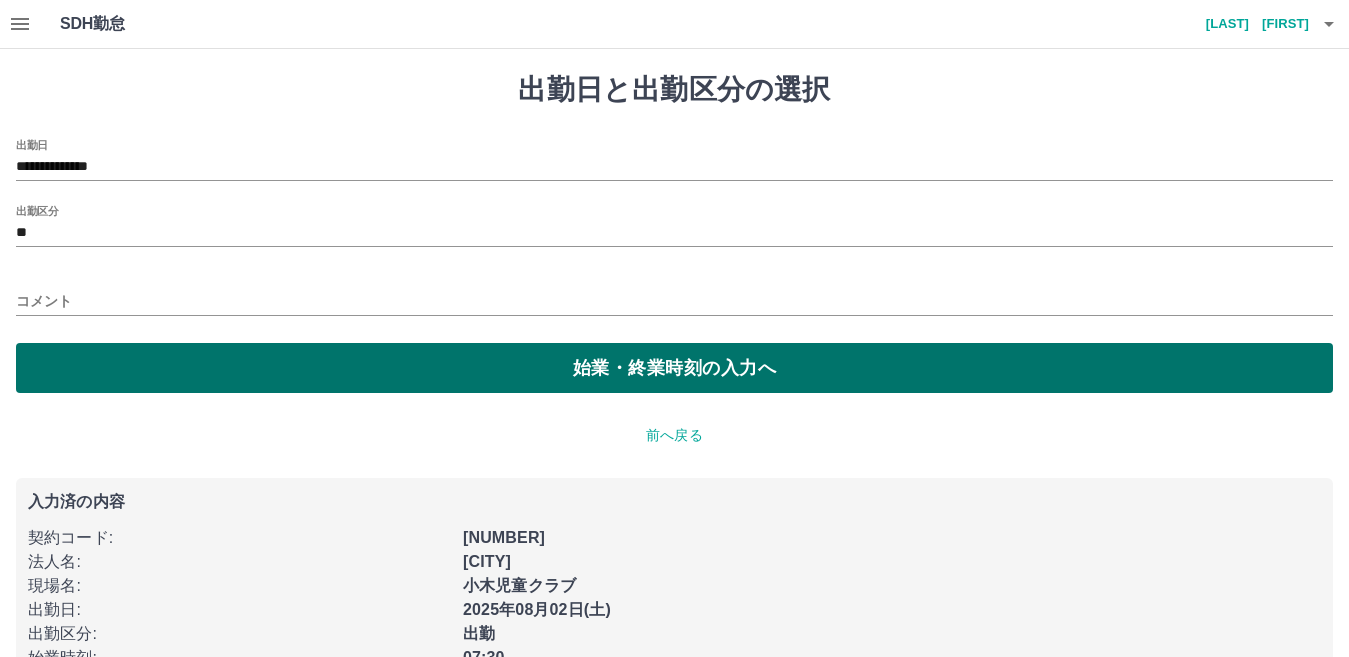 click on "始業・終業時刻の入力へ" at bounding box center [674, 368] 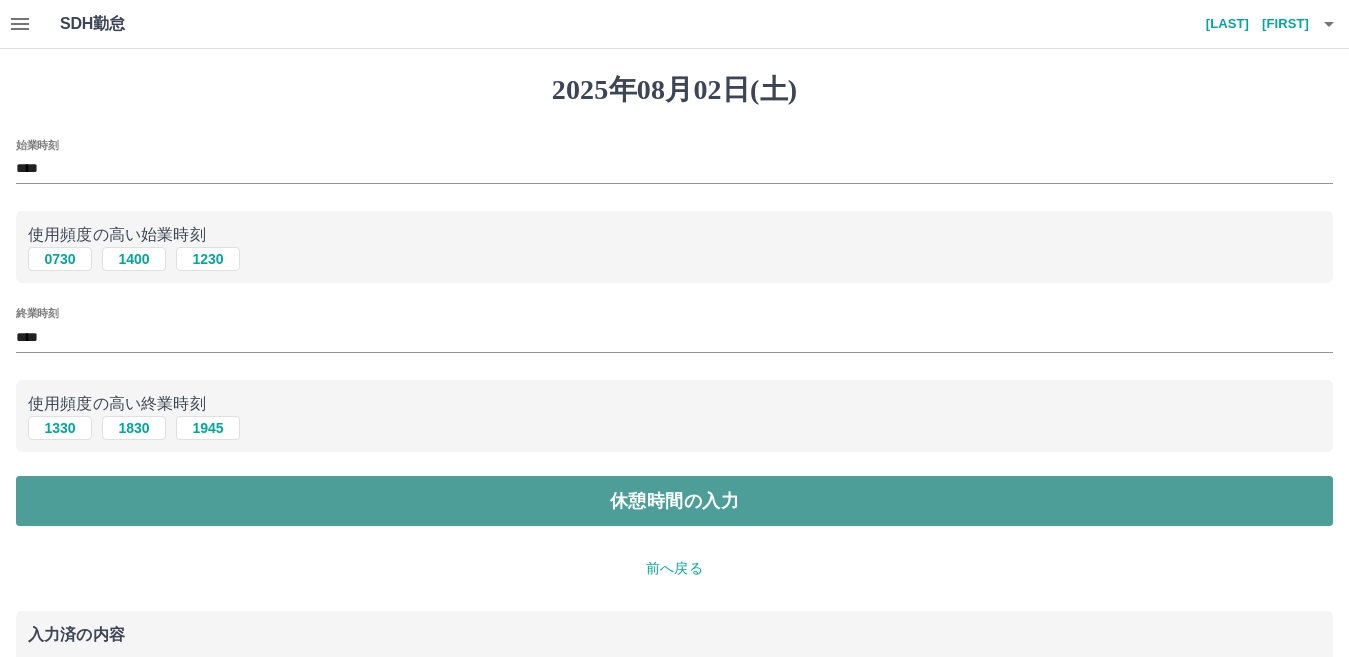 click on "休憩時間の入力" at bounding box center (674, 501) 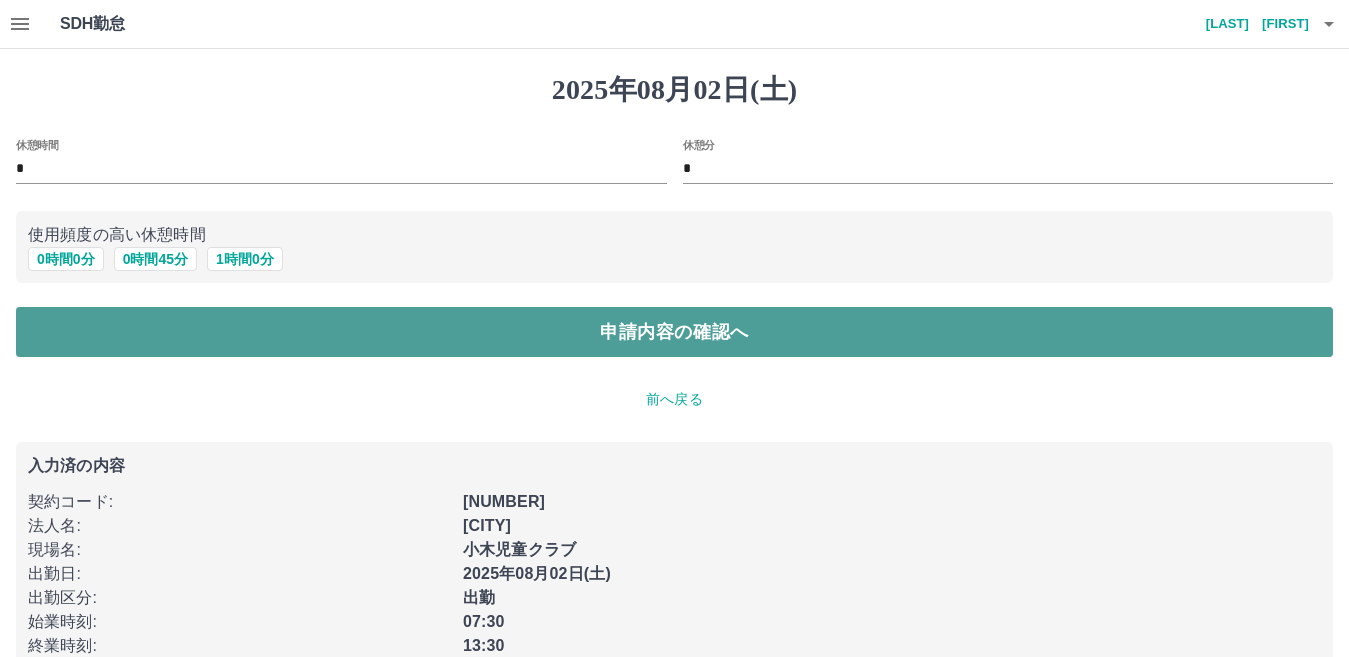 click on "申請内容の確認へ" at bounding box center [674, 332] 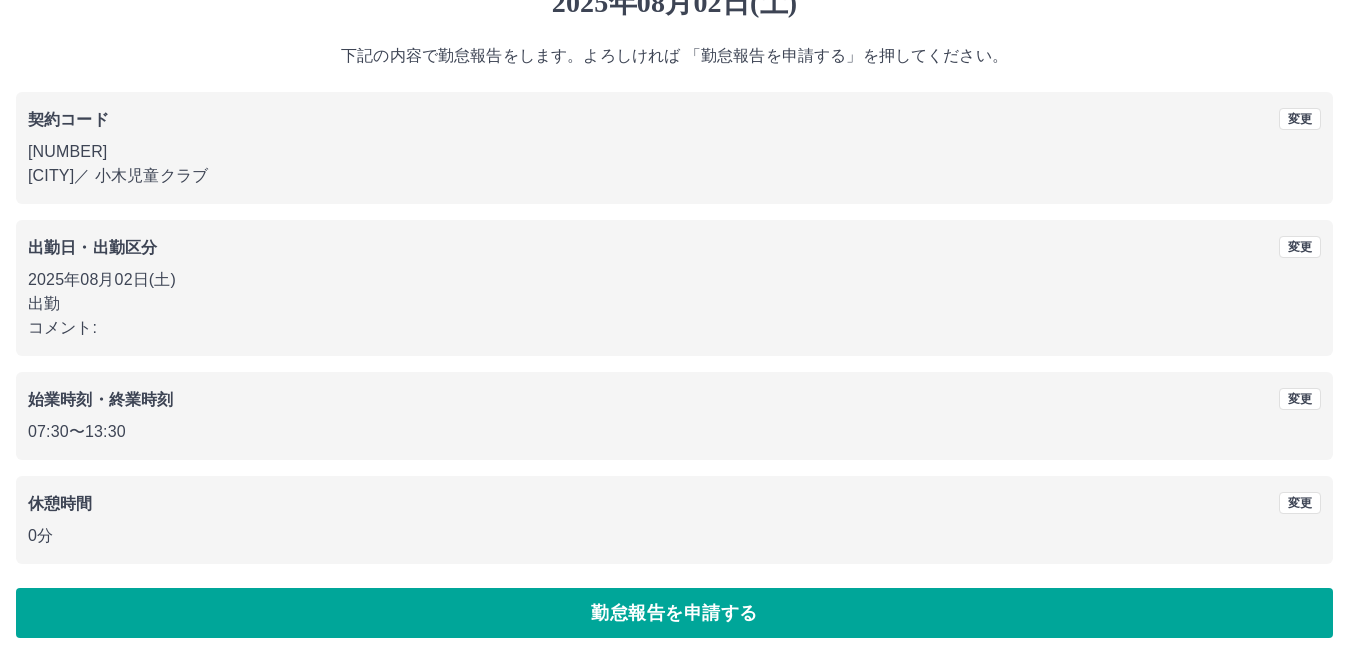 scroll, scrollTop: 92, scrollLeft: 0, axis: vertical 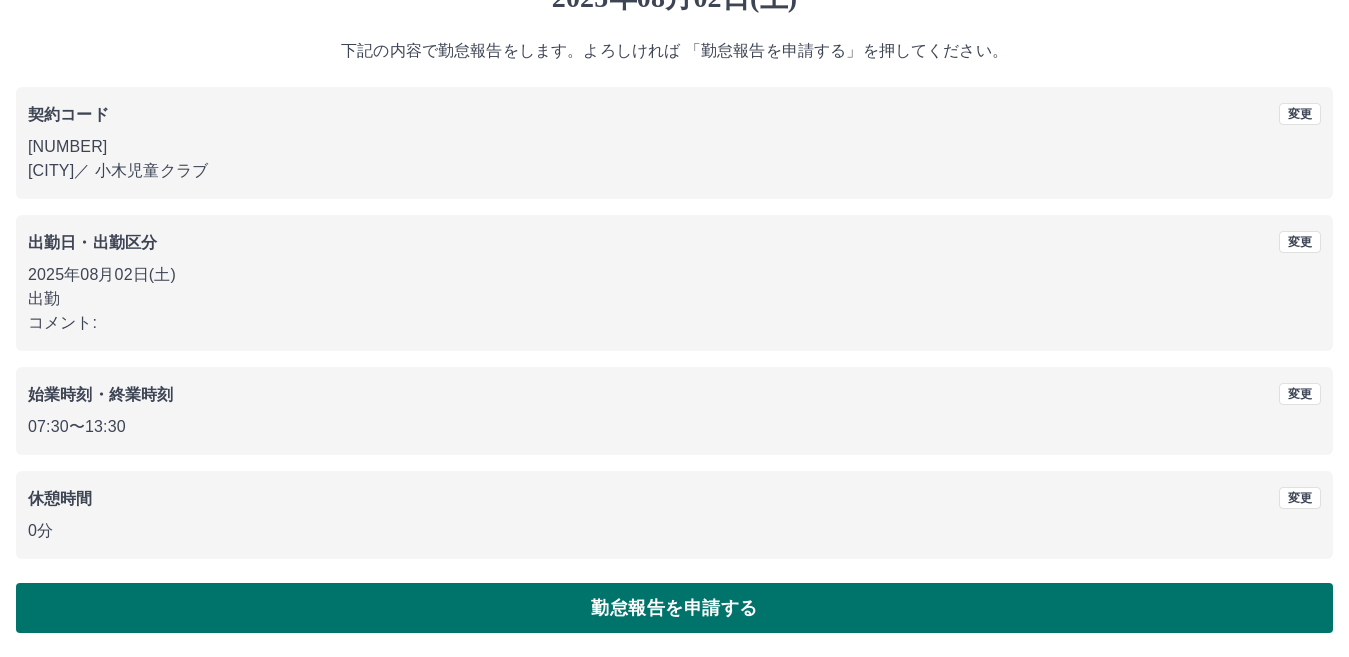 click on "勤怠報告を申請する" at bounding box center [674, 608] 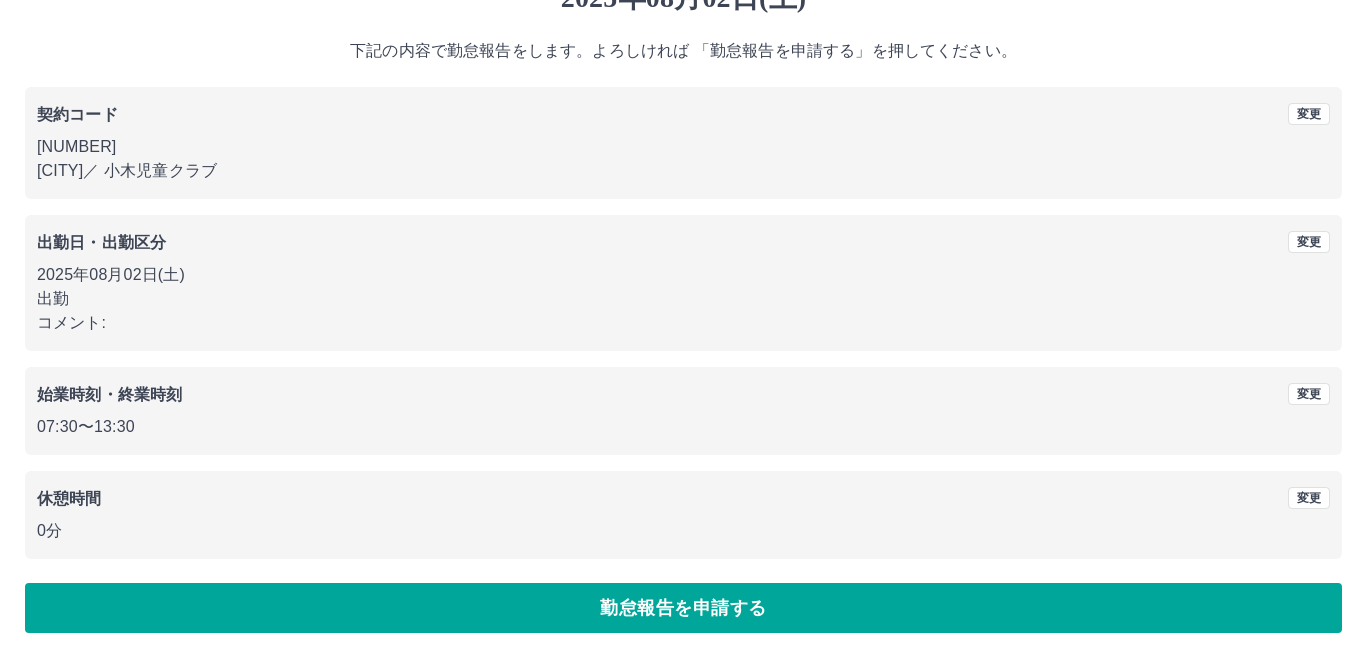 scroll, scrollTop: 0, scrollLeft: 0, axis: both 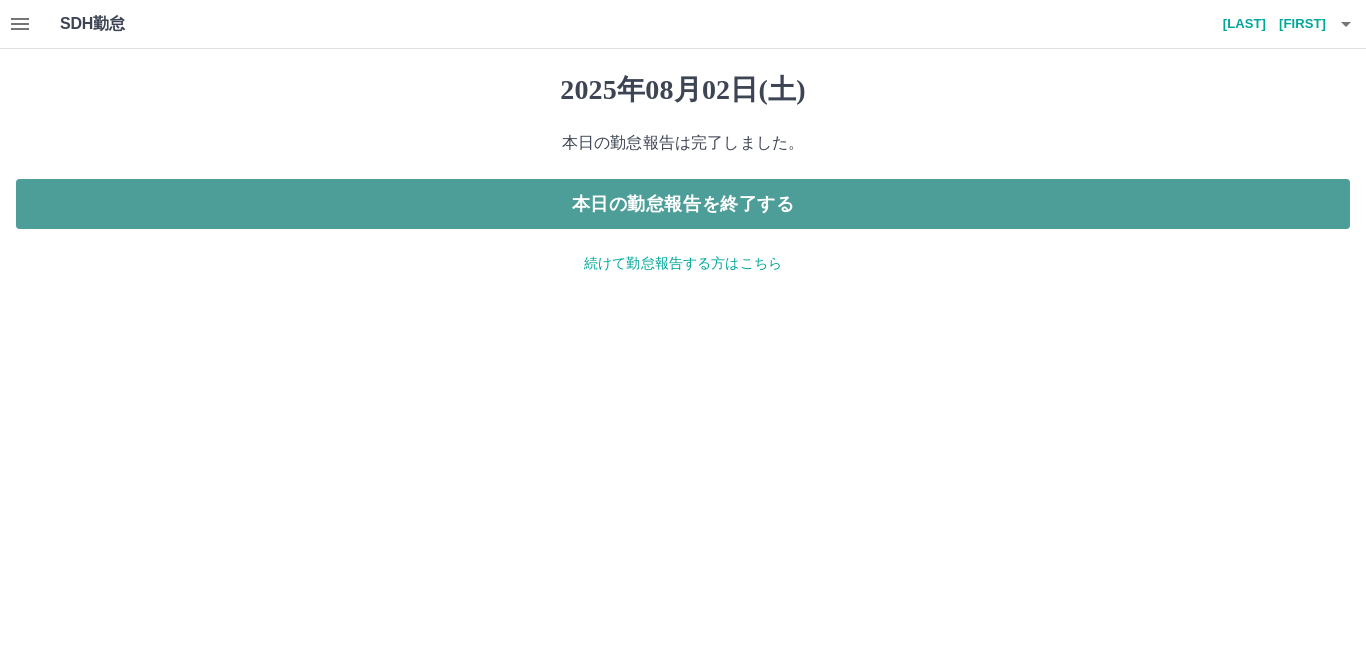 click on "本日の勤怠報告を終了する" at bounding box center (683, 204) 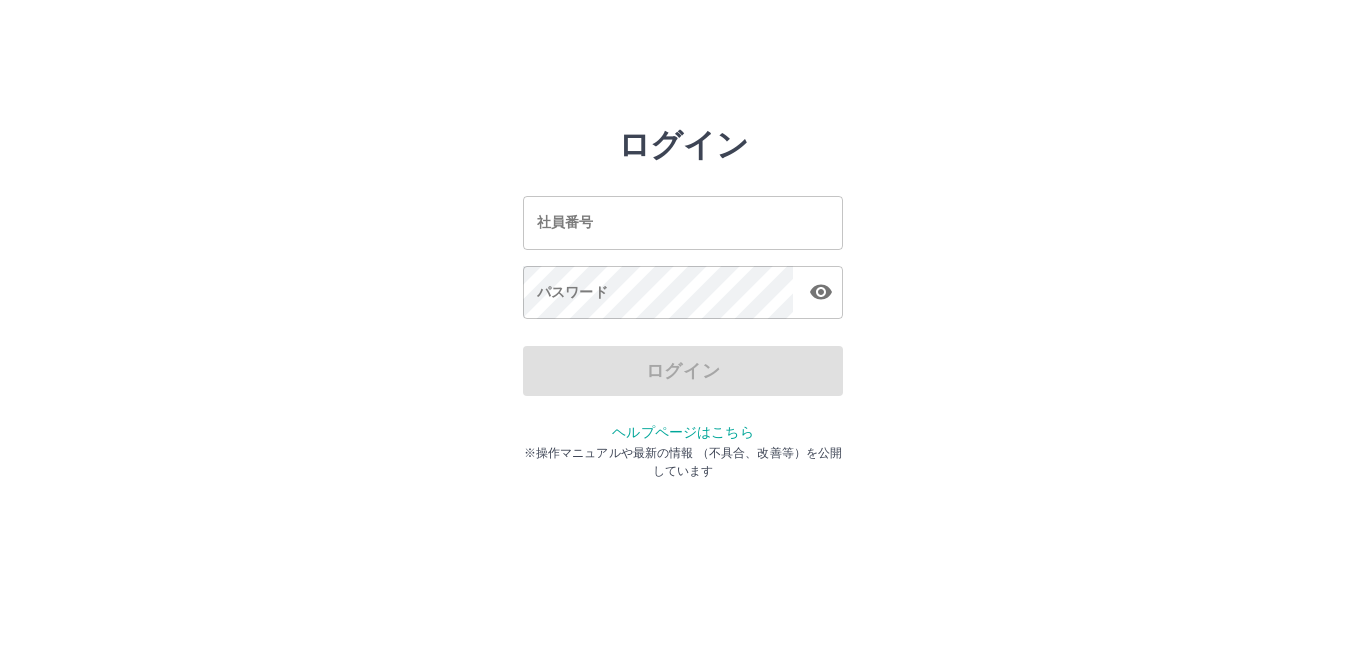 scroll, scrollTop: 0, scrollLeft: 0, axis: both 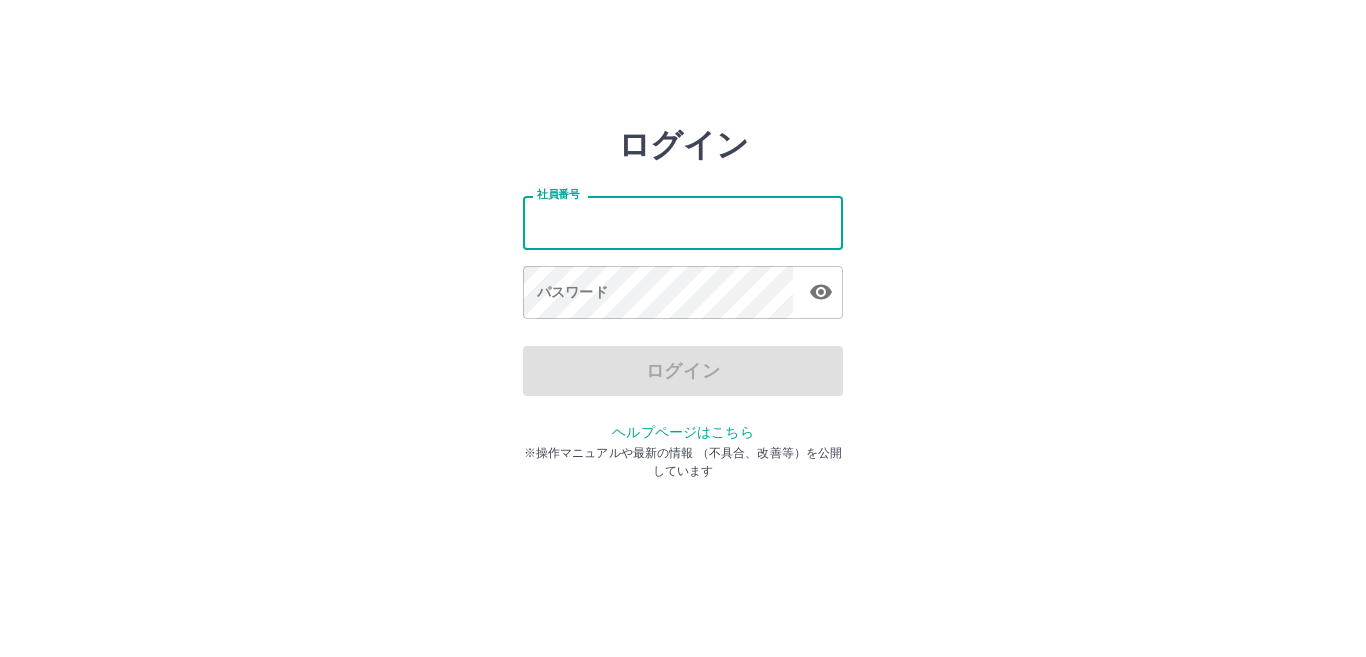 type on "*******" 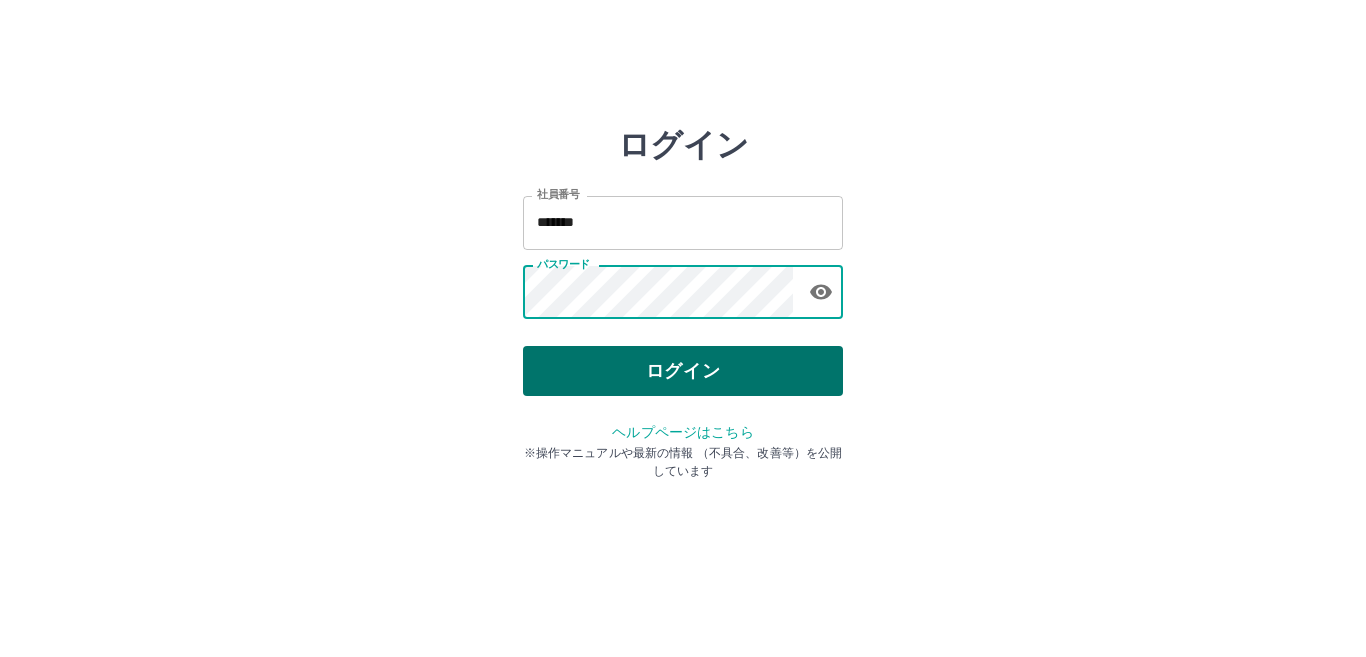 click on "ログイン" at bounding box center (683, 371) 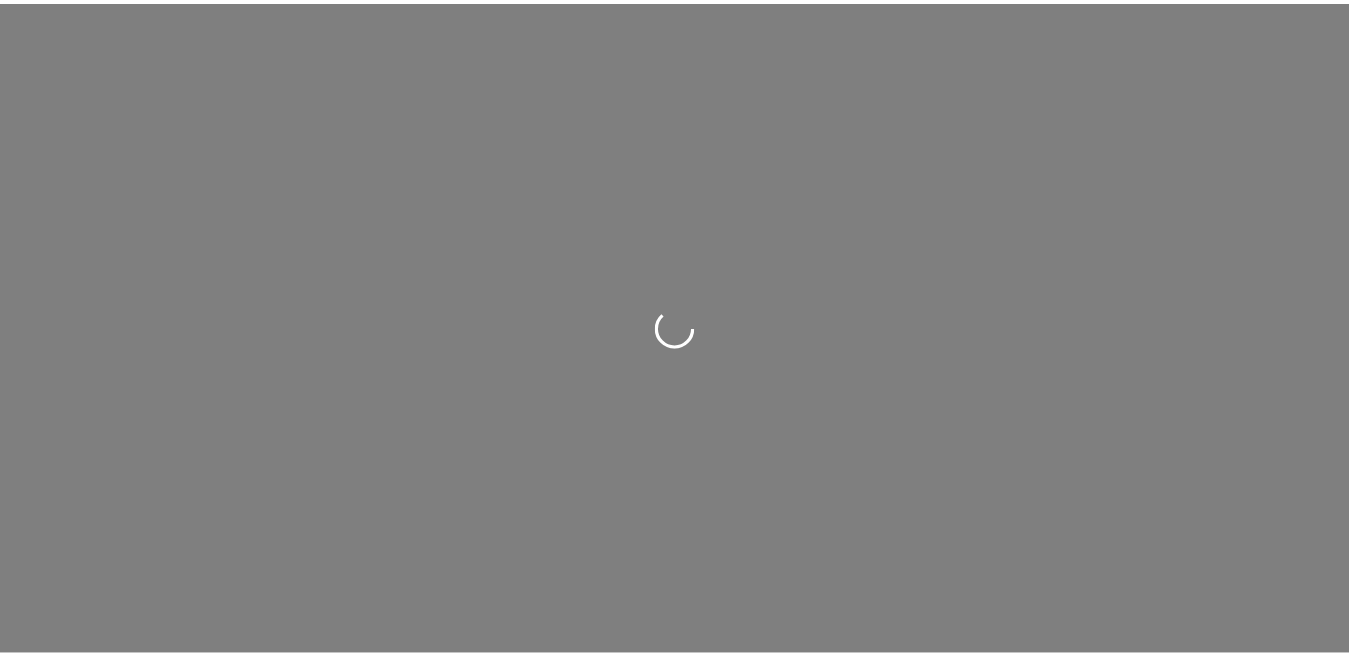 scroll, scrollTop: 0, scrollLeft: 0, axis: both 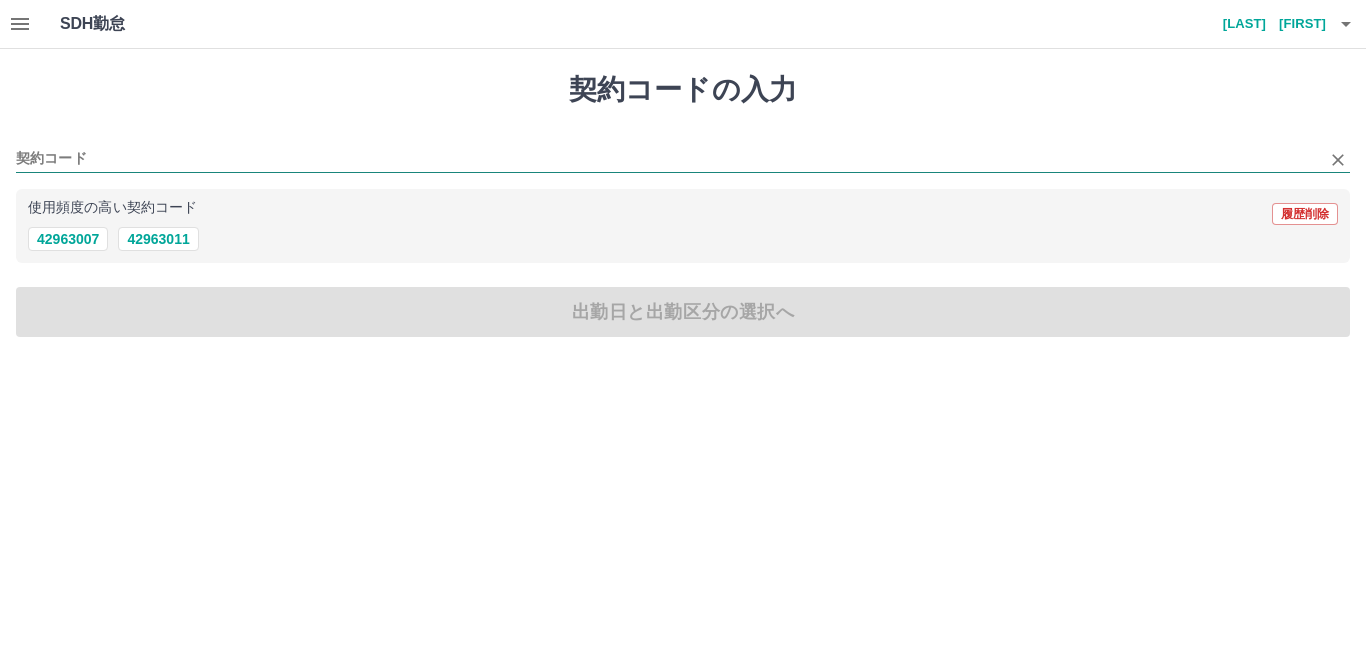 click on "契約コード" at bounding box center [668, 159] 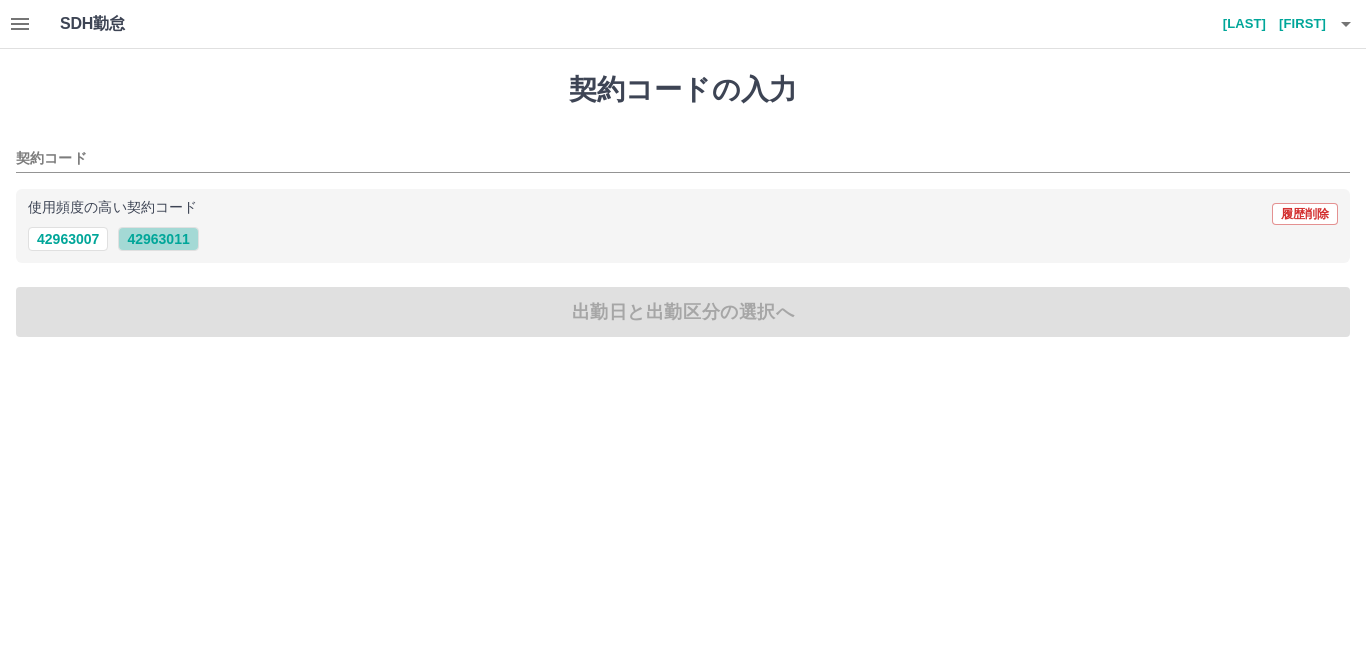 click on "42963011" at bounding box center [158, 239] 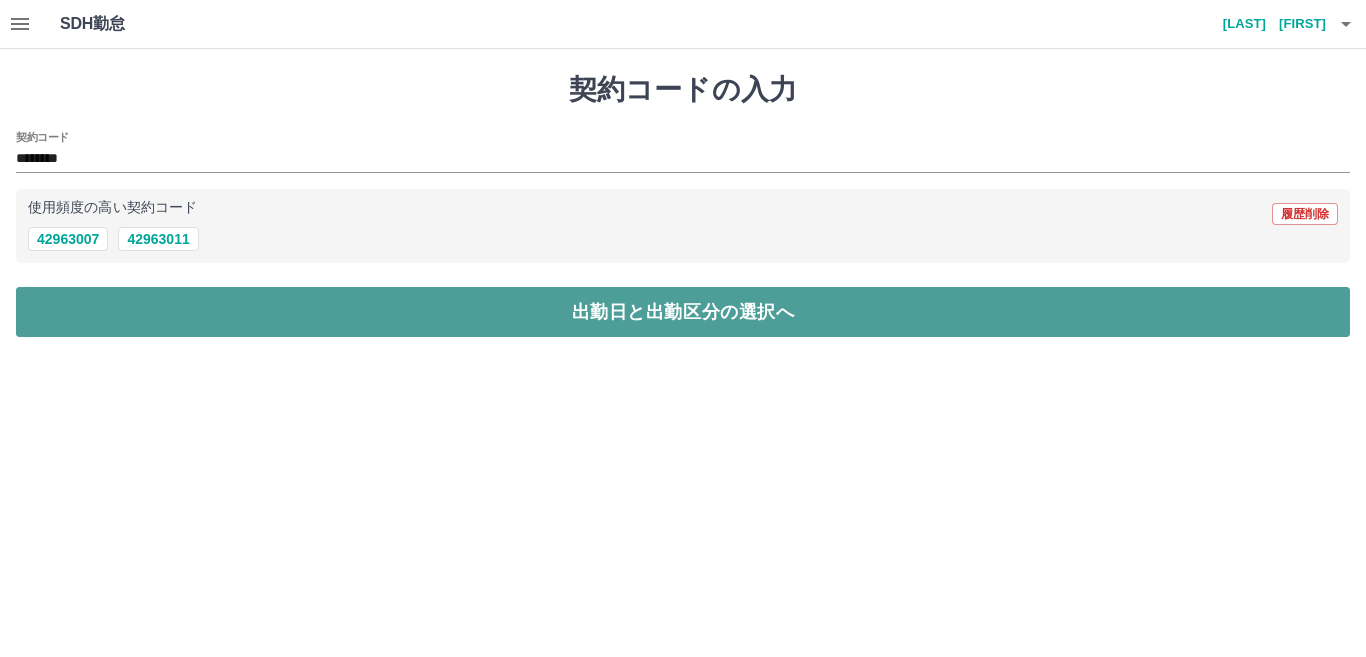 click on "出勤日と出勤区分の選択へ" at bounding box center [683, 312] 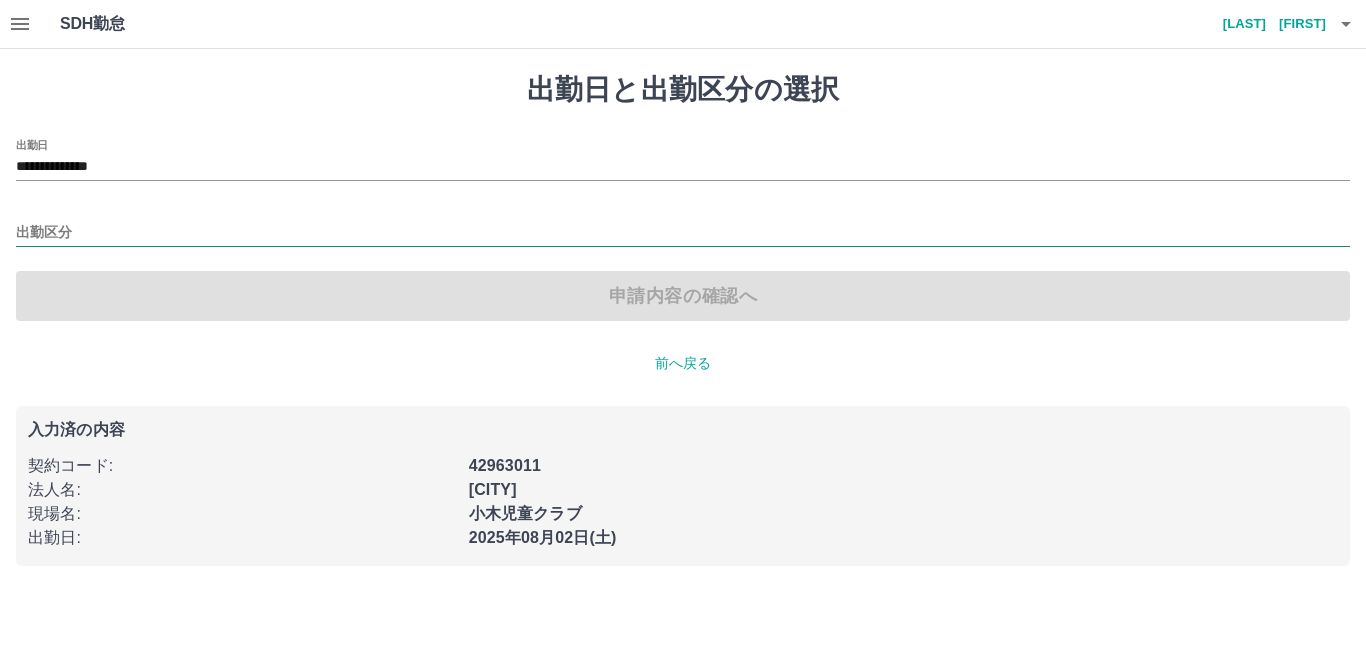 click on "出勤区分" at bounding box center (683, 233) 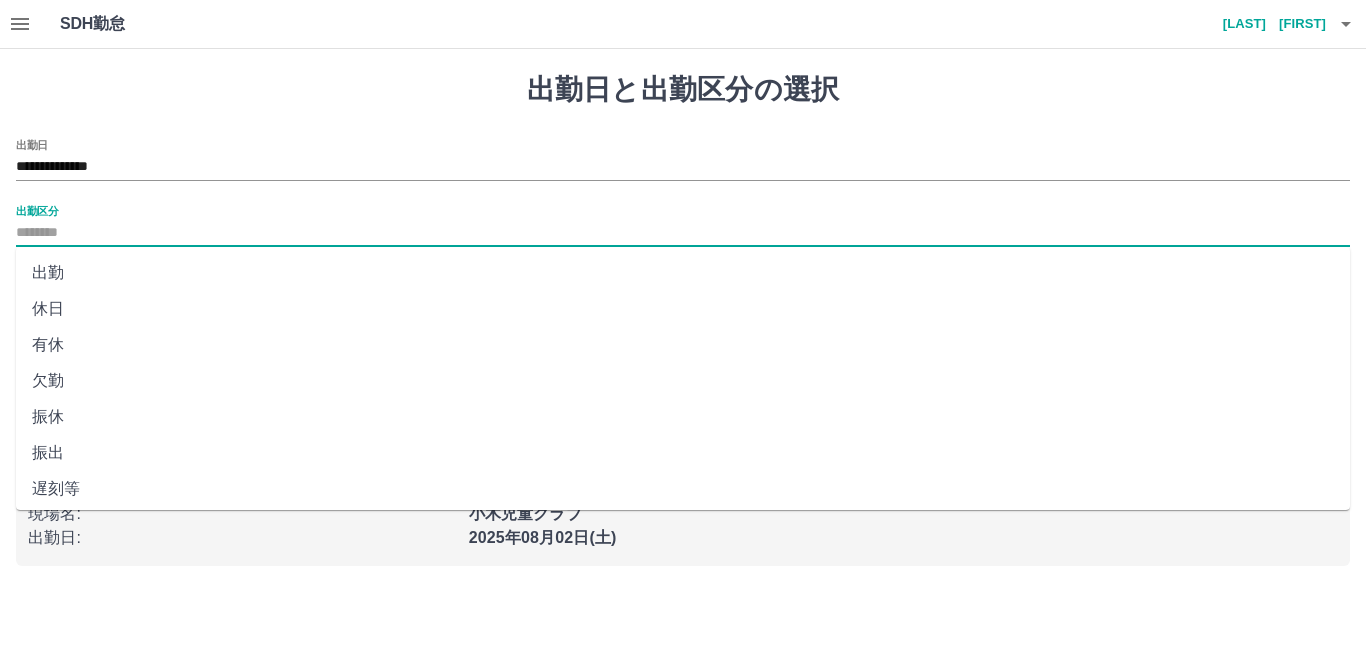 click on "出勤" at bounding box center (683, 273) 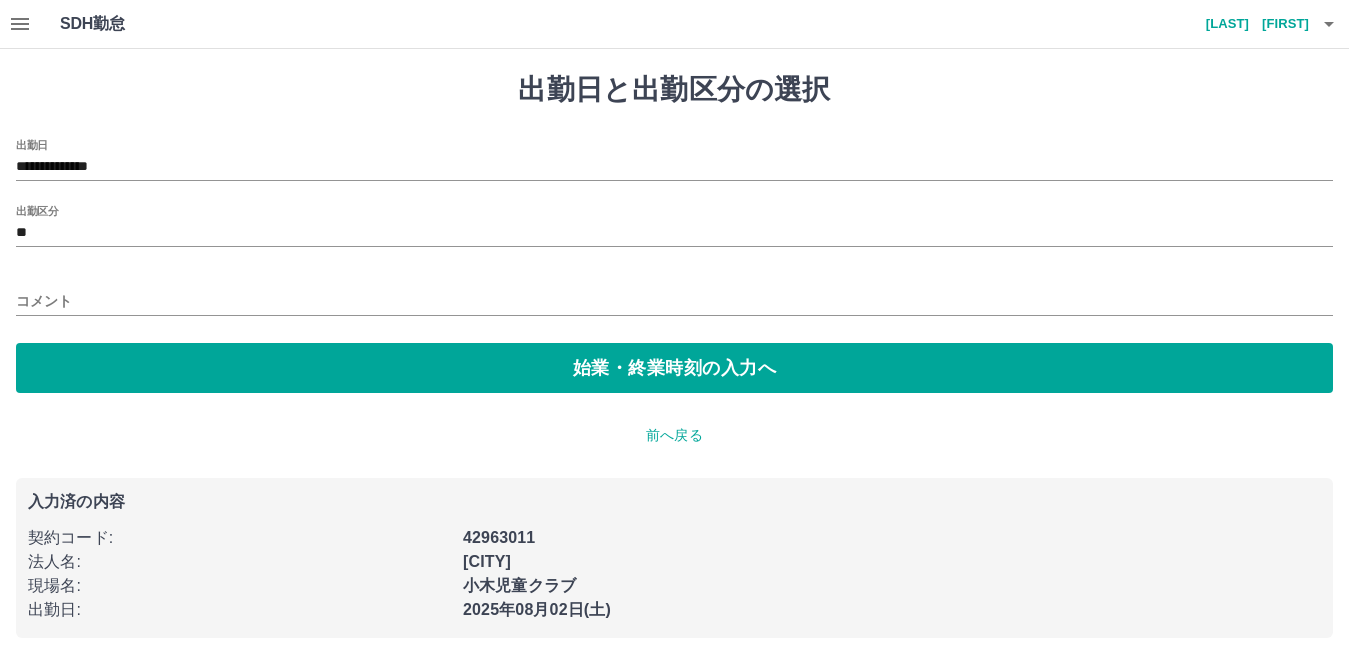 click on "**********" at bounding box center [674, 355] 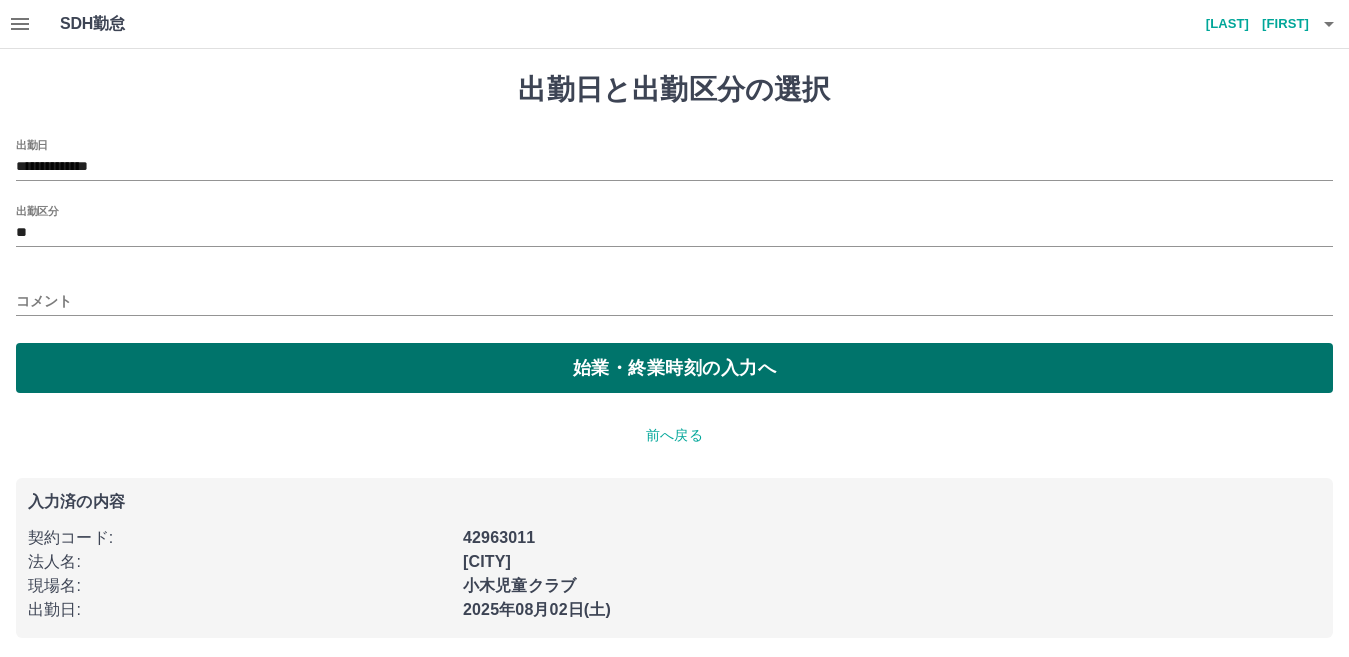 click on "始業・終業時刻の入力へ" at bounding box center (674, 368) 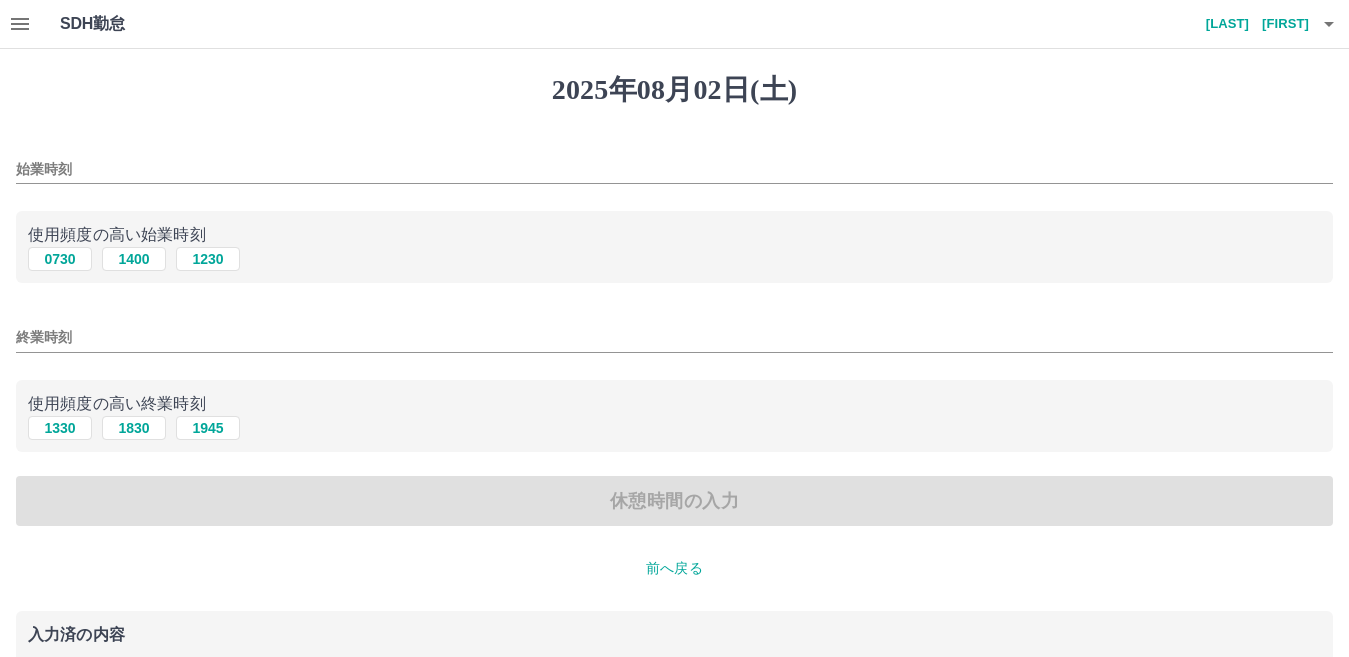 click on "始業時刻" at bounding box center (674, 169) 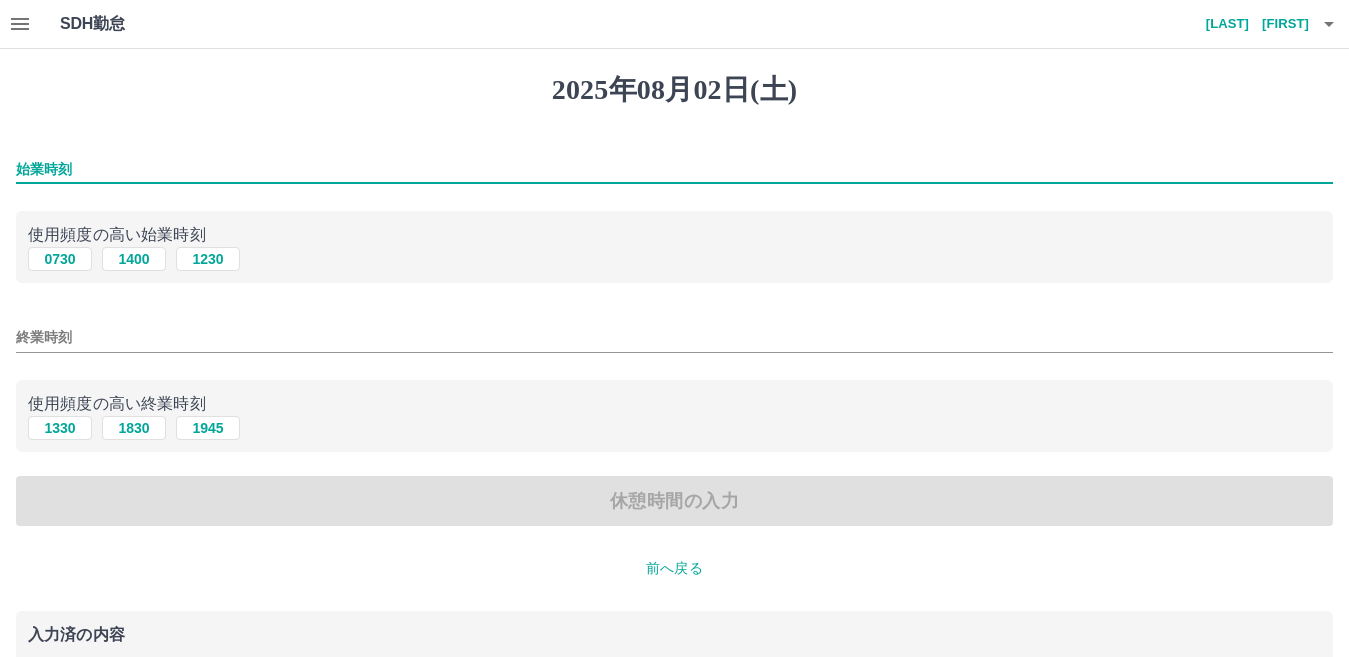 click on "始業時刻" at bounding box center (674, 169) 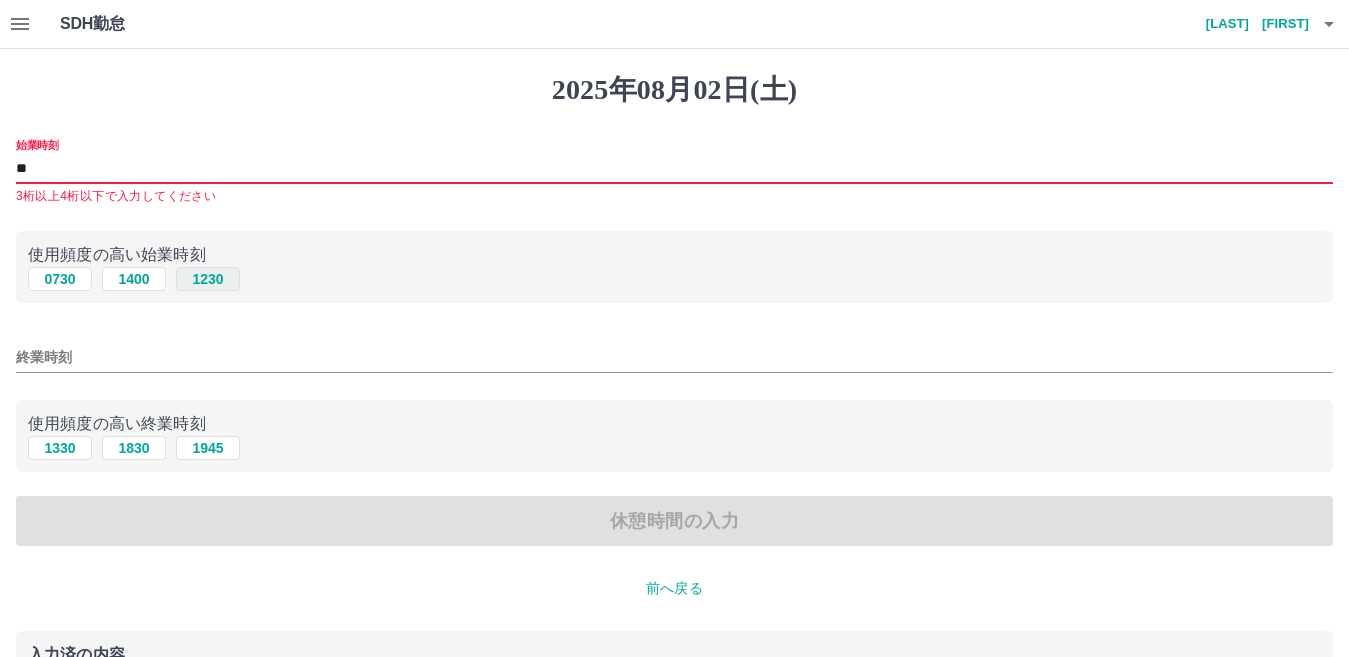 type on "****" 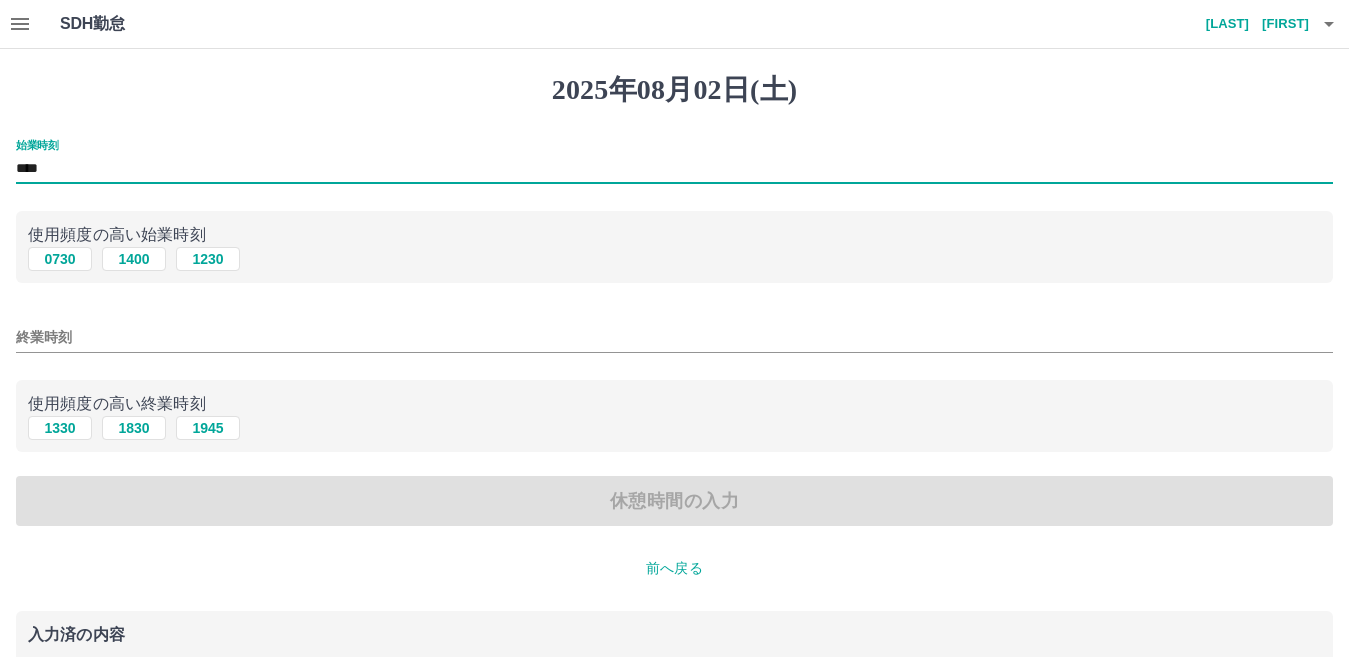 click on "終業時刻" at bounding box center (674, 337) 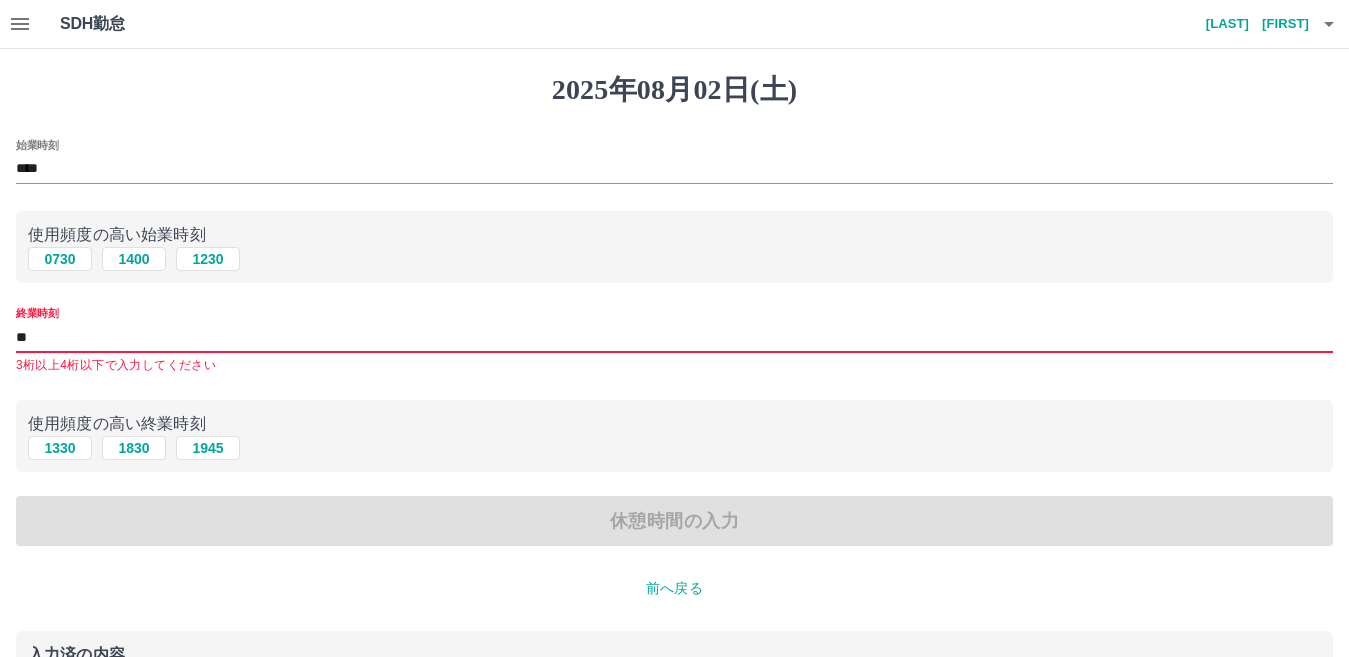 type on "****" 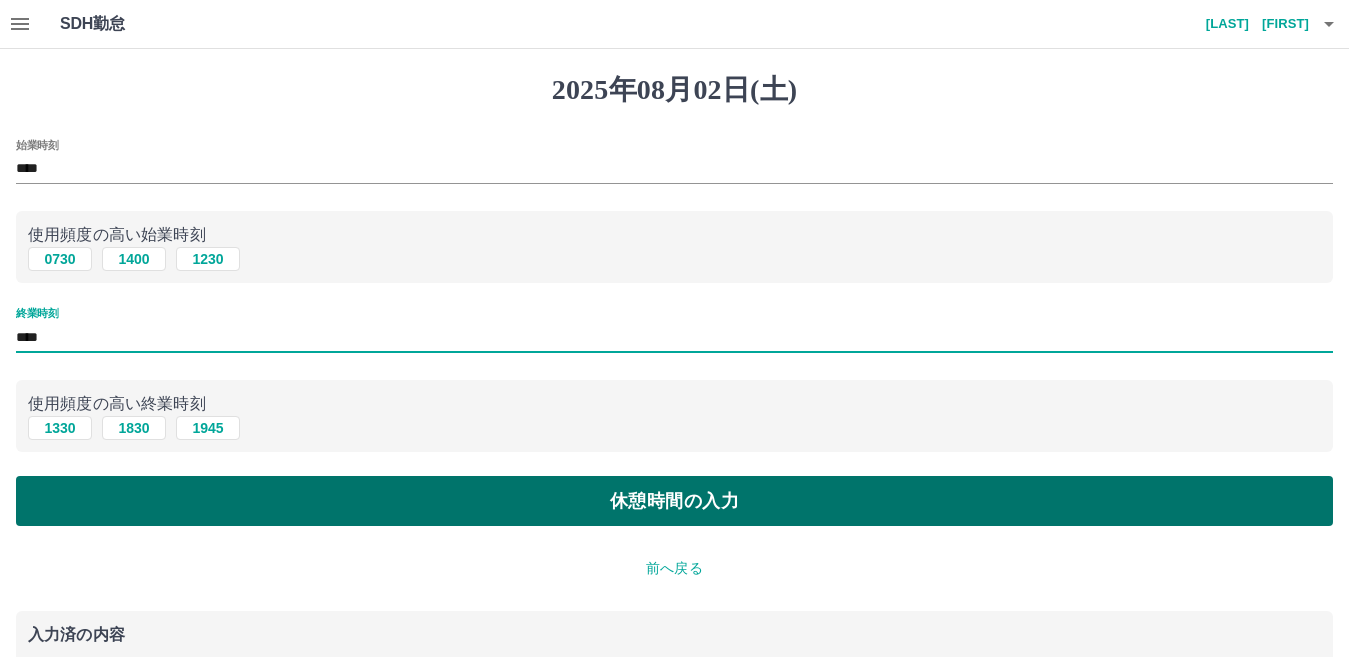 click on "休憩時間の入力" at bounding box center (674, 501) 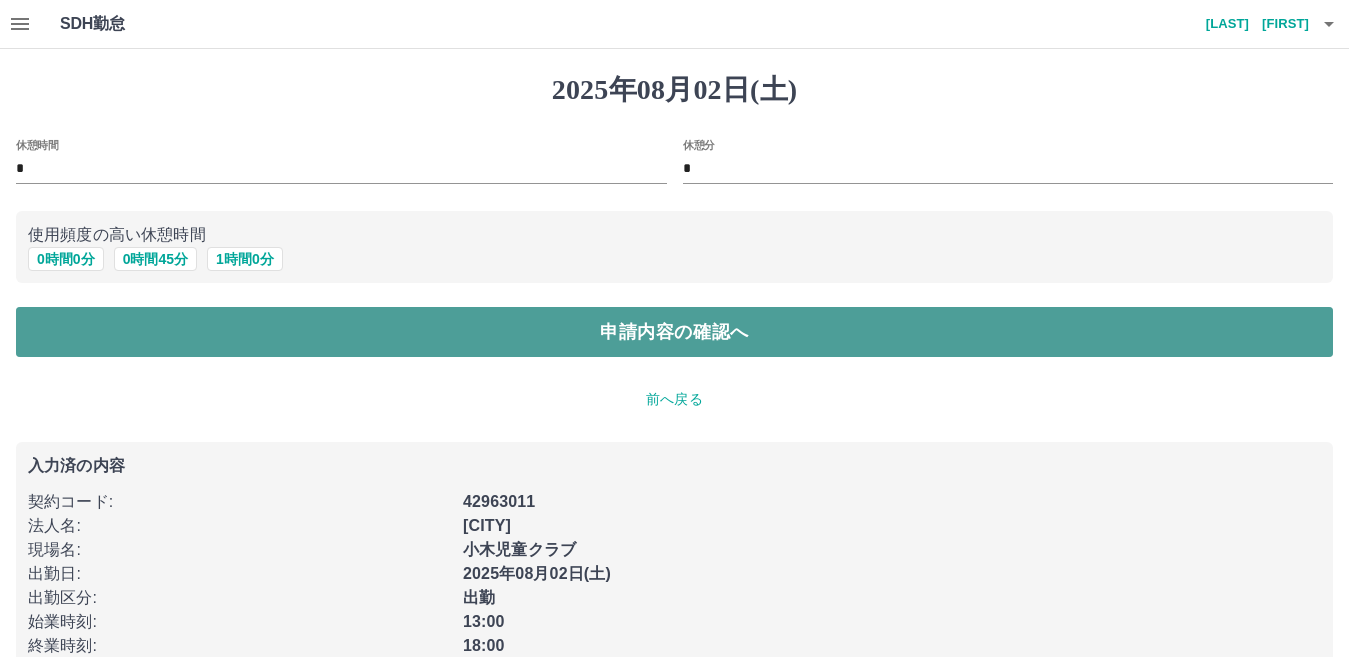 click on "申請内容の確認へ" at bounding box center [674, 332] 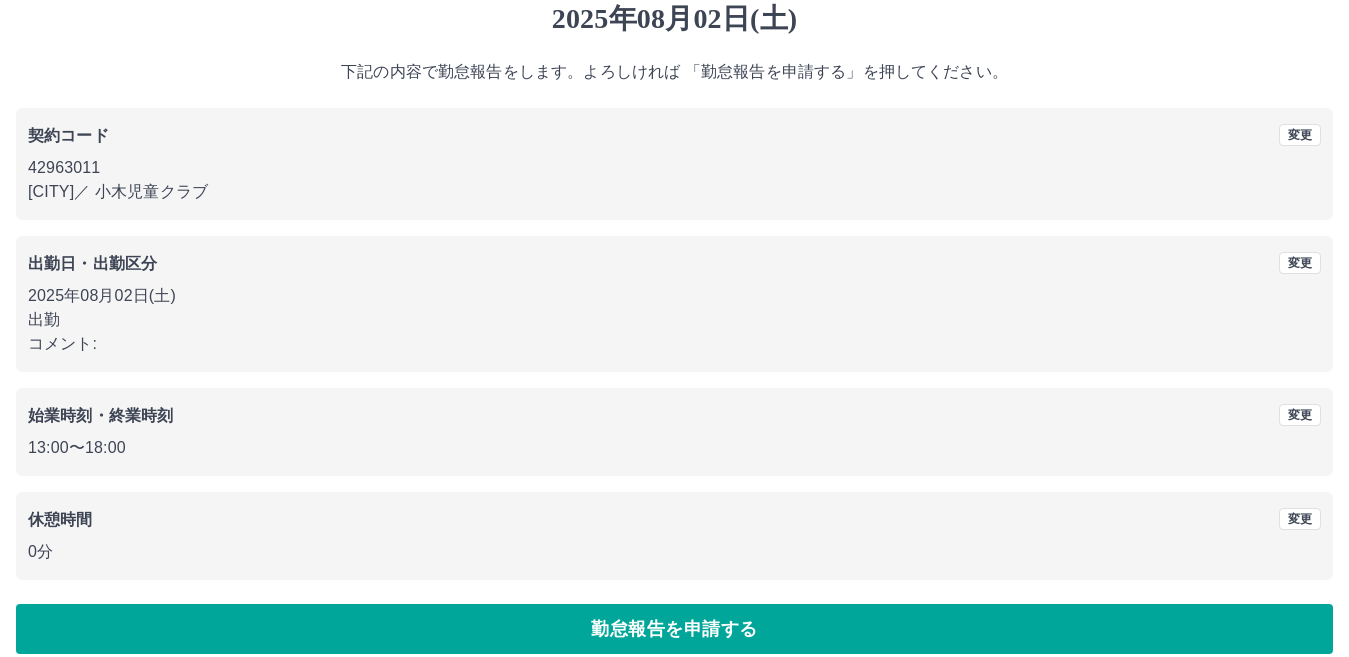 scroll, scrollTop: 92, scrollLeft: 0, axis: vertical 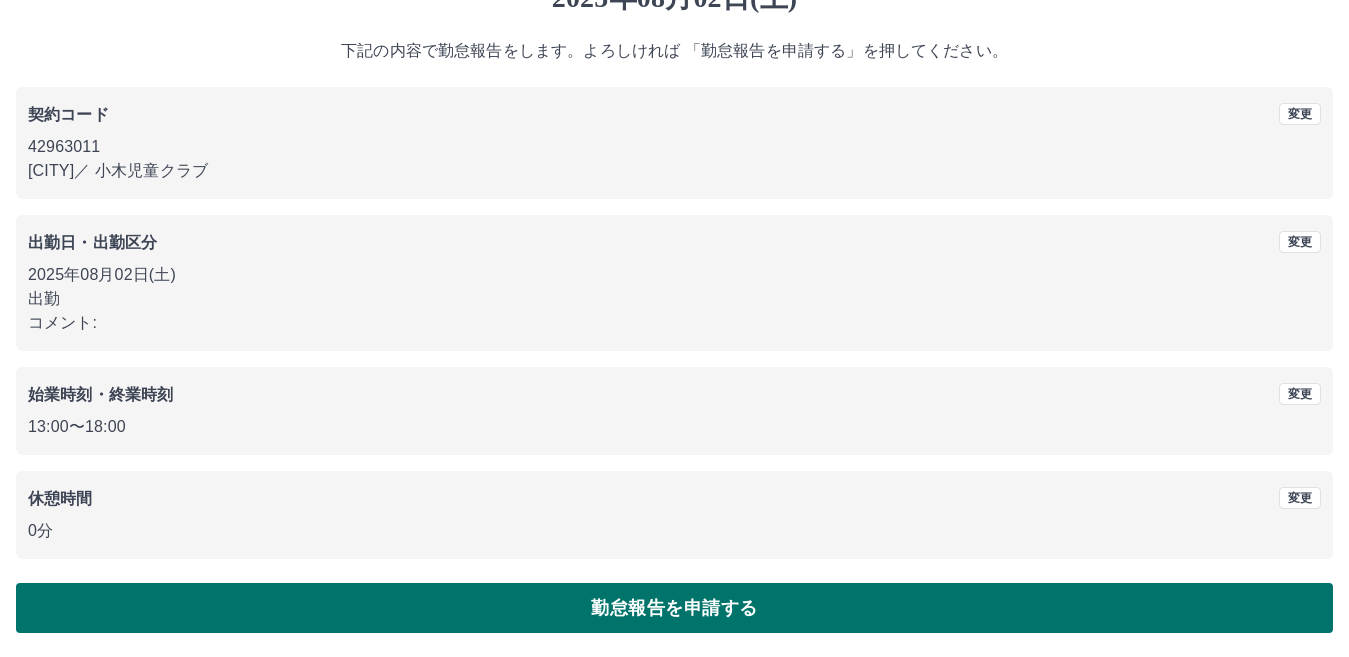 click on "勤怠報告を申請する" at bounding box center [674, 608] 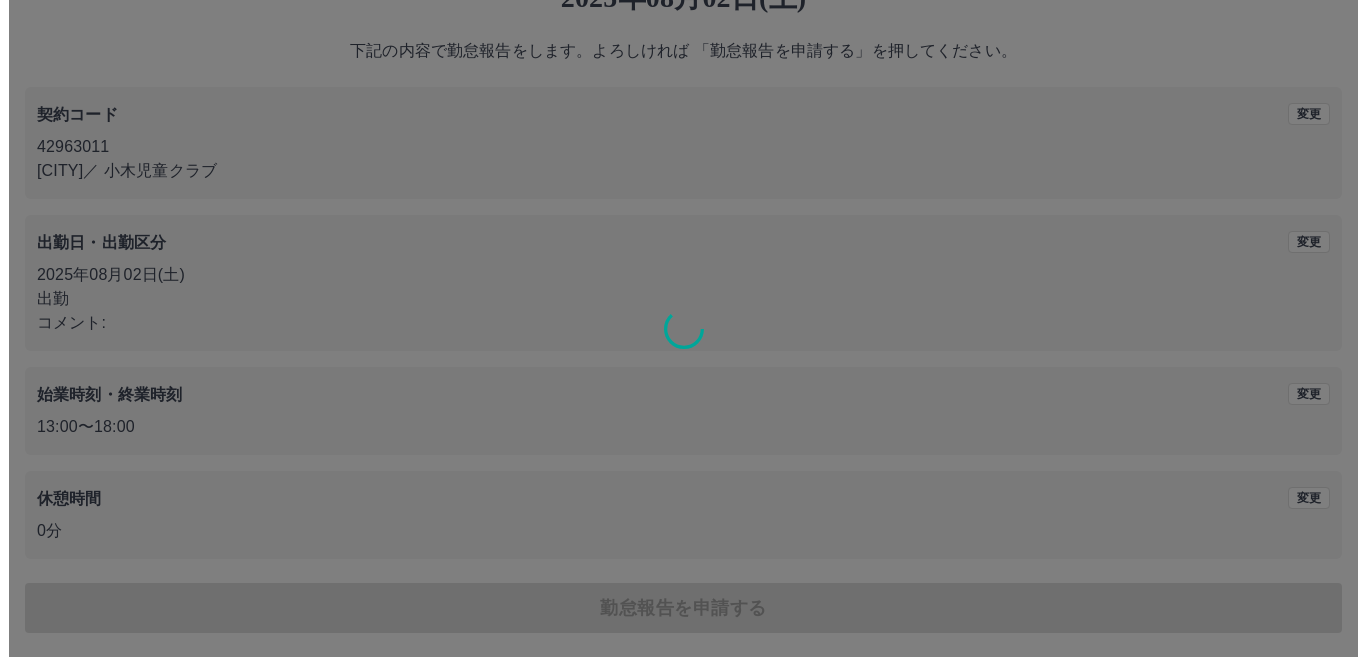 scroll, scrollTop: 0, scrollLeft: 0, axis: both 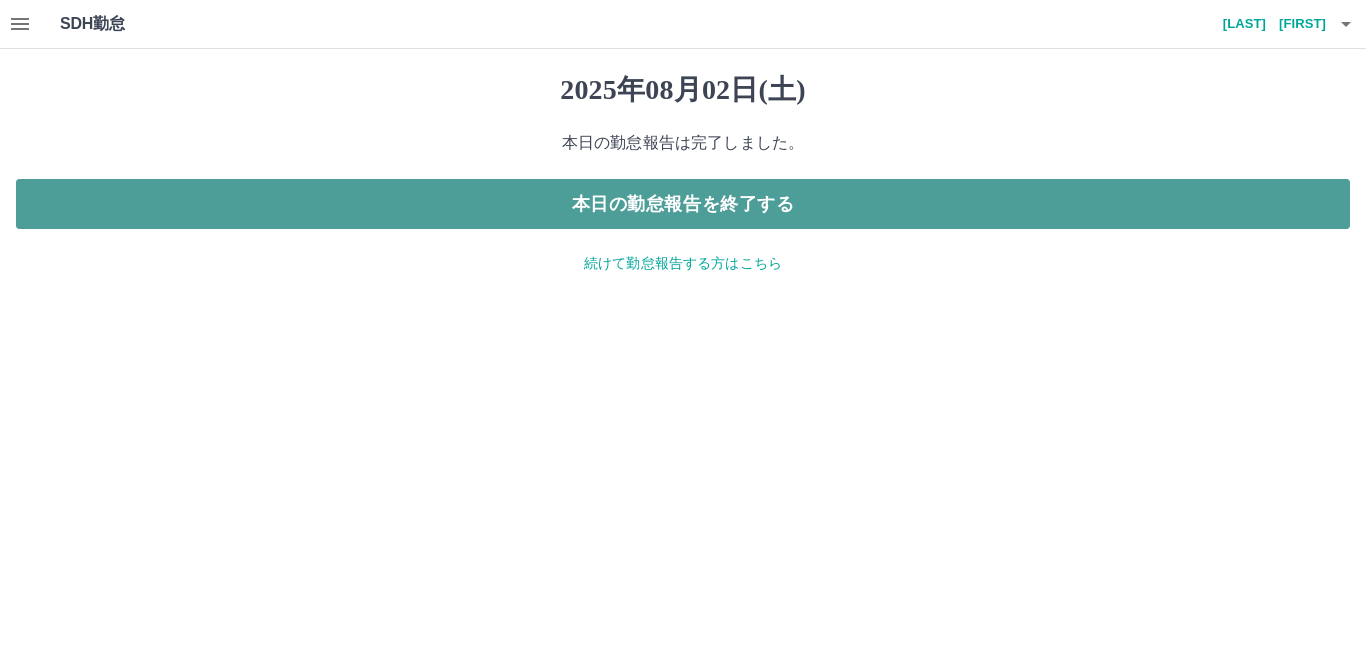 click on "本日の勤怠報告を終了する" at bounding box center (683, 204) 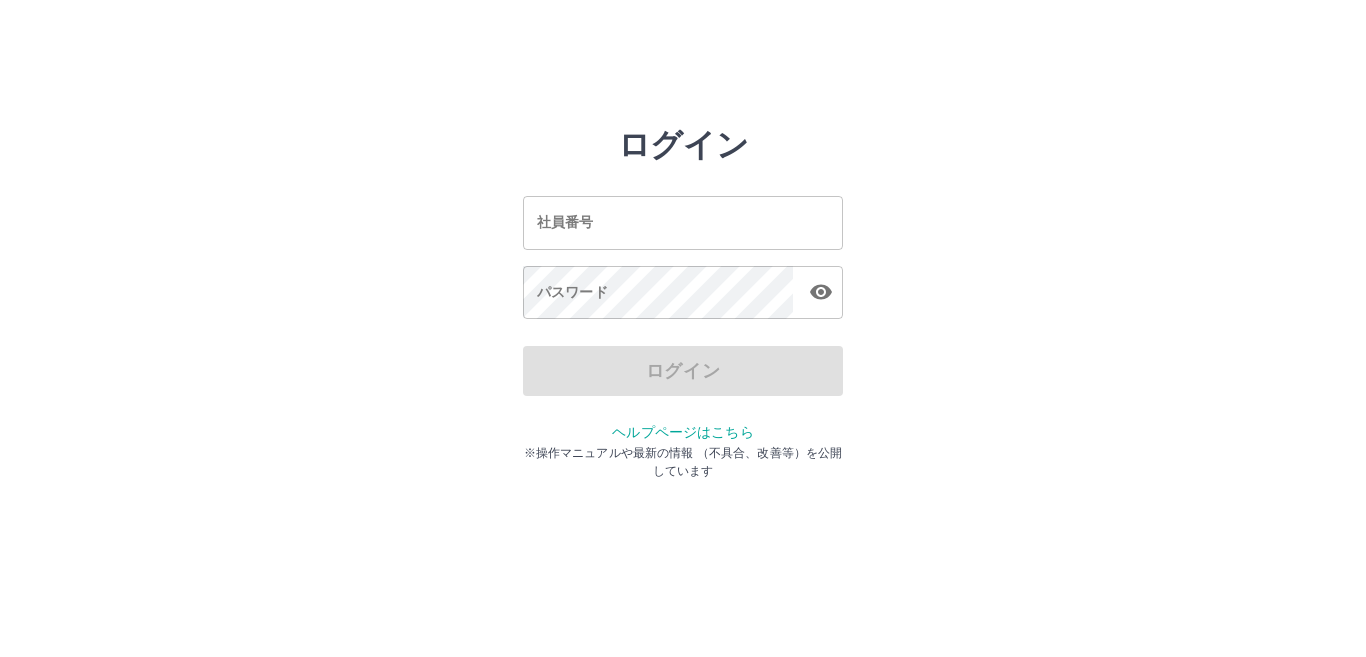 scroll, scrollTop: 0, scrollLeft: 0, axis: both 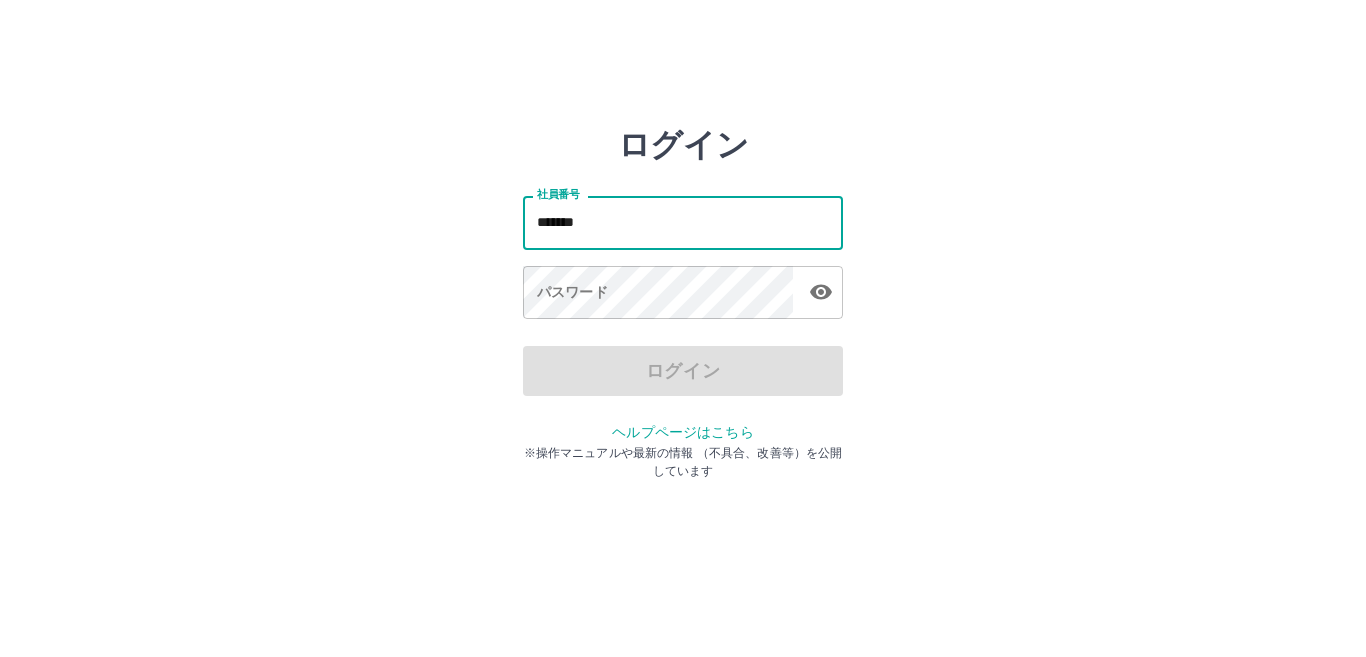 type on "*******" 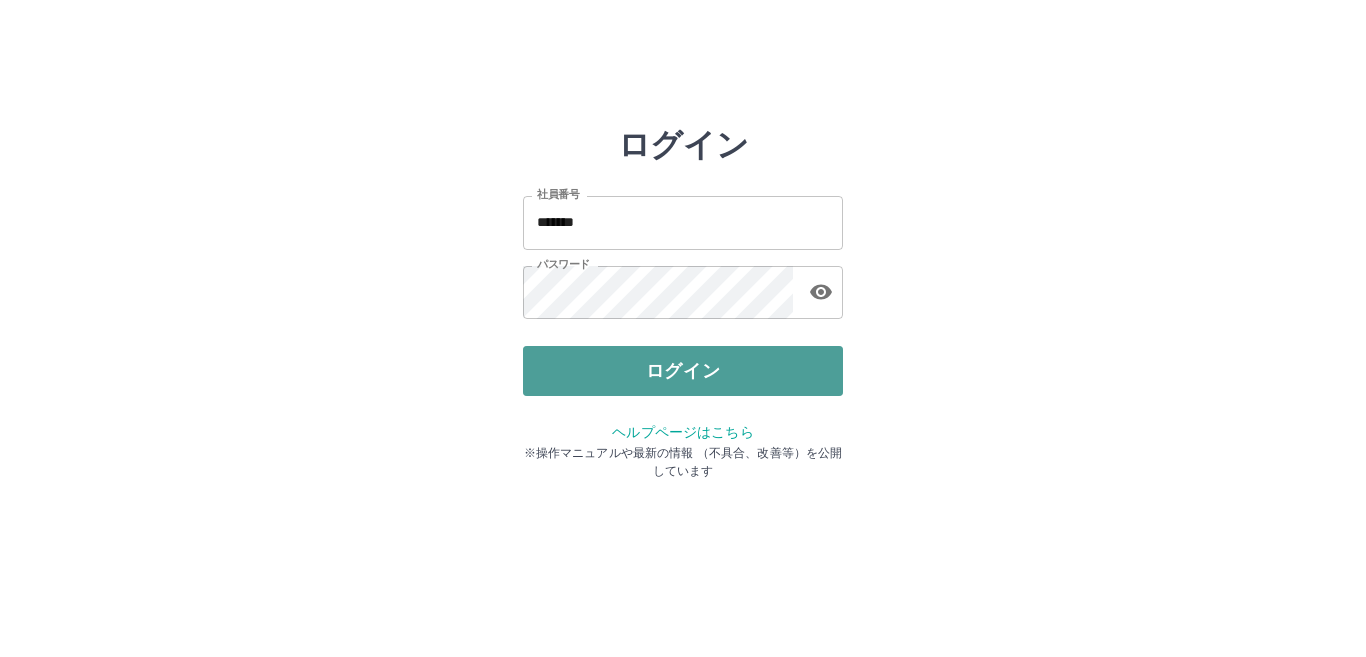 click on "ログイン" at bounding box center [683, 371] 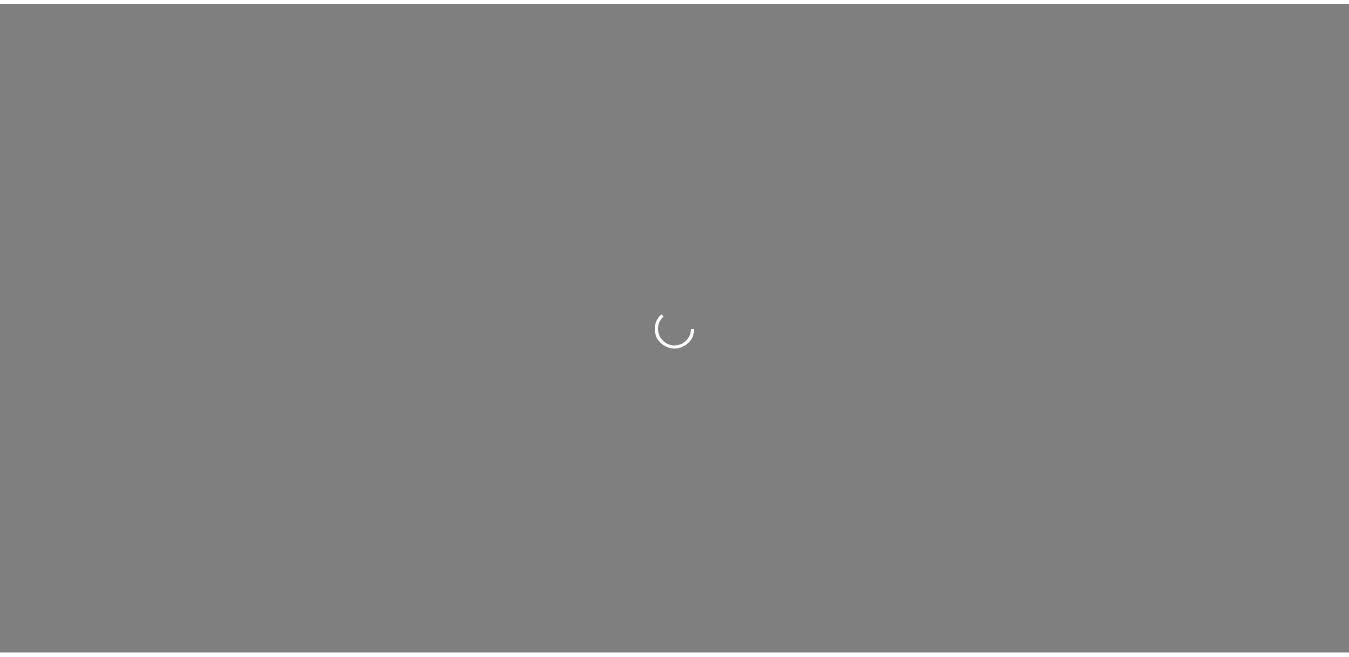 scroll, scrollTop: 0, scrollLeft: 0, axis: both 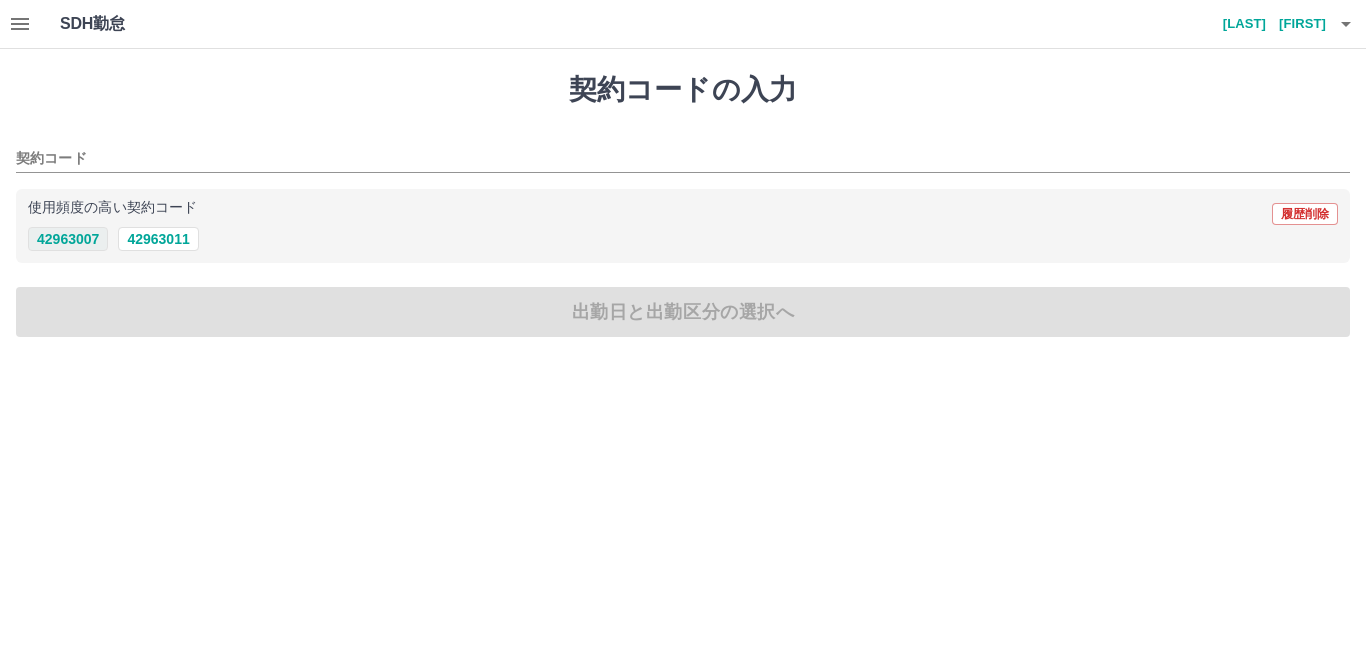click on "42963007" at bounding box center (68, 239) 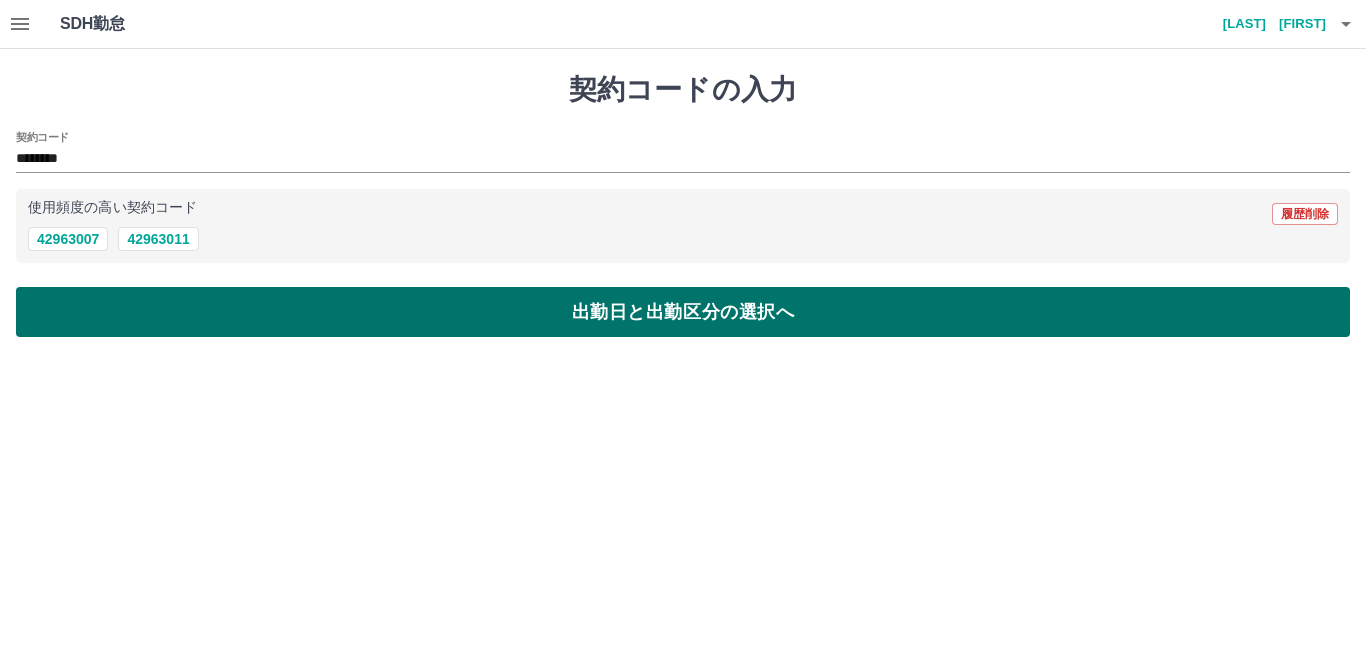 click on "出勤日と出勤区分の選択へ" at bounding box center (683, 312) 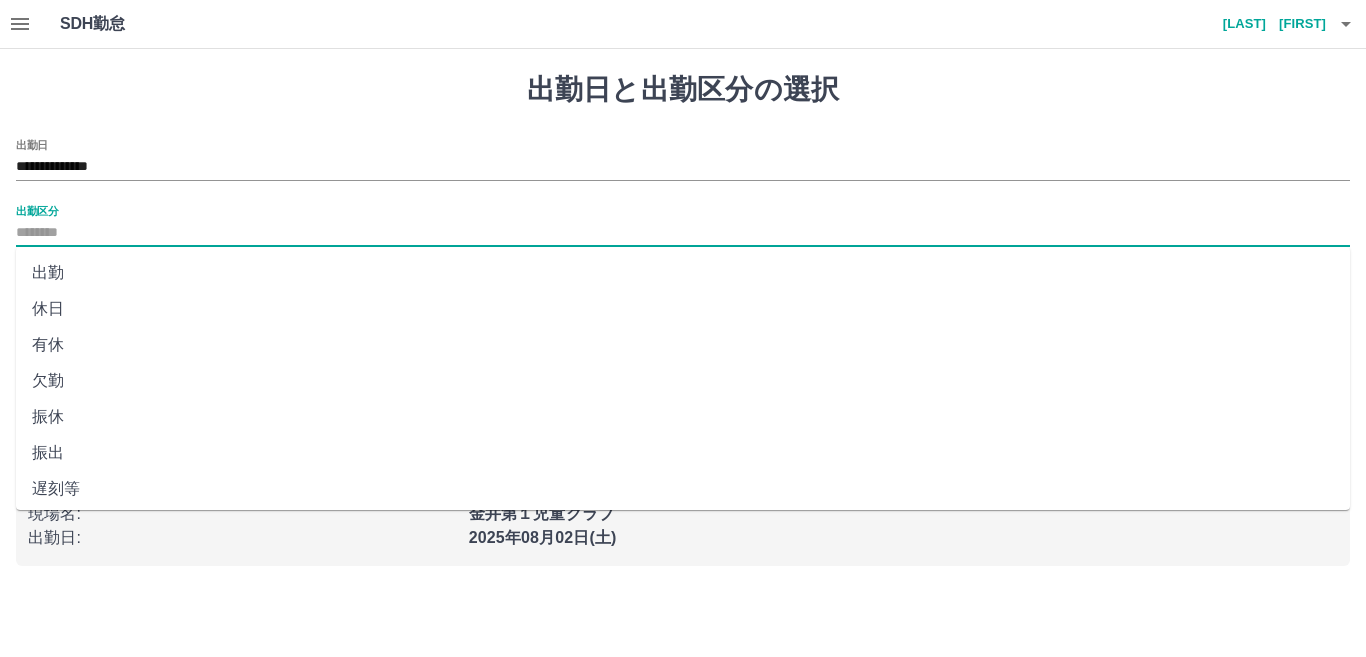 click on "出勤区分" at bounding box center (683, 233) 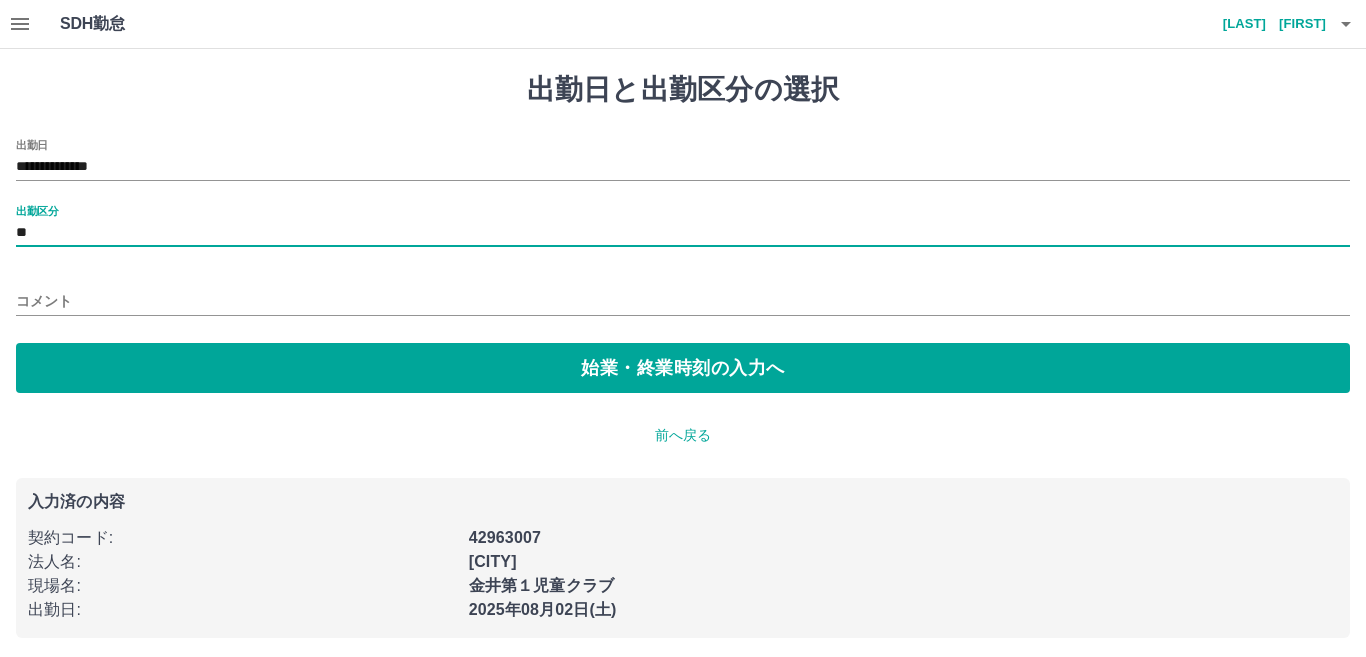 type on "**" 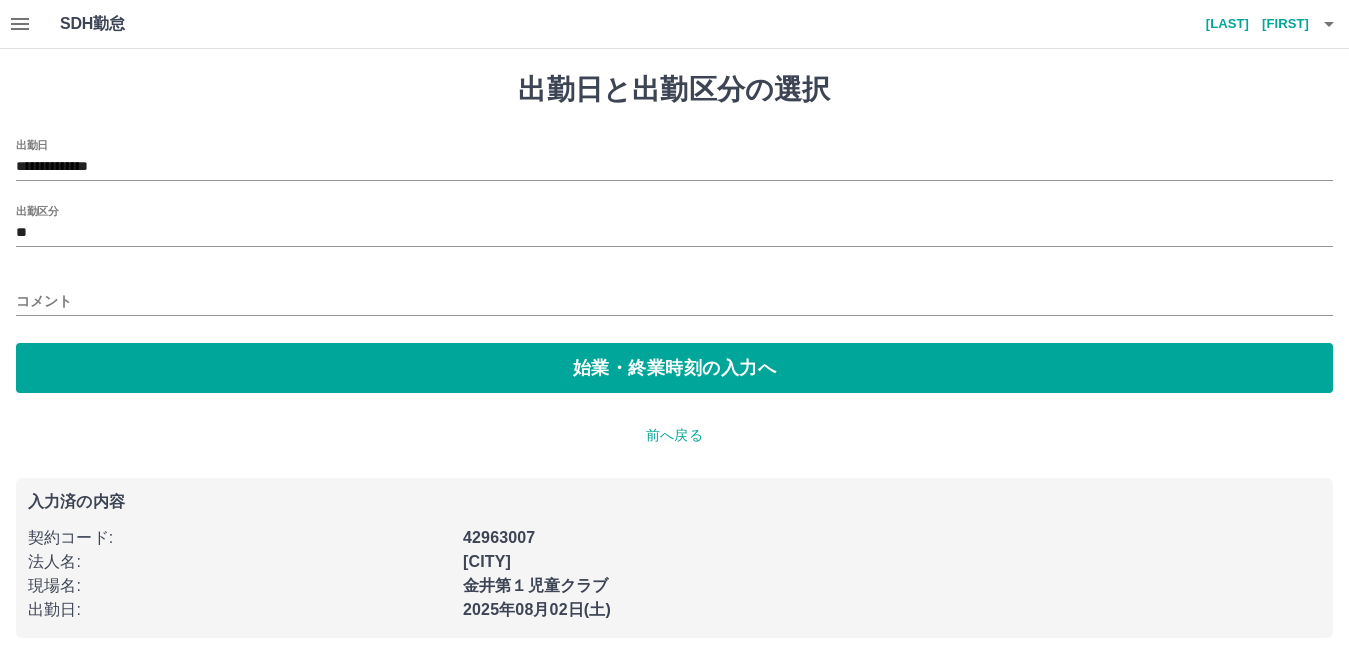 click on "コメント" at bounding box center (674, 295) 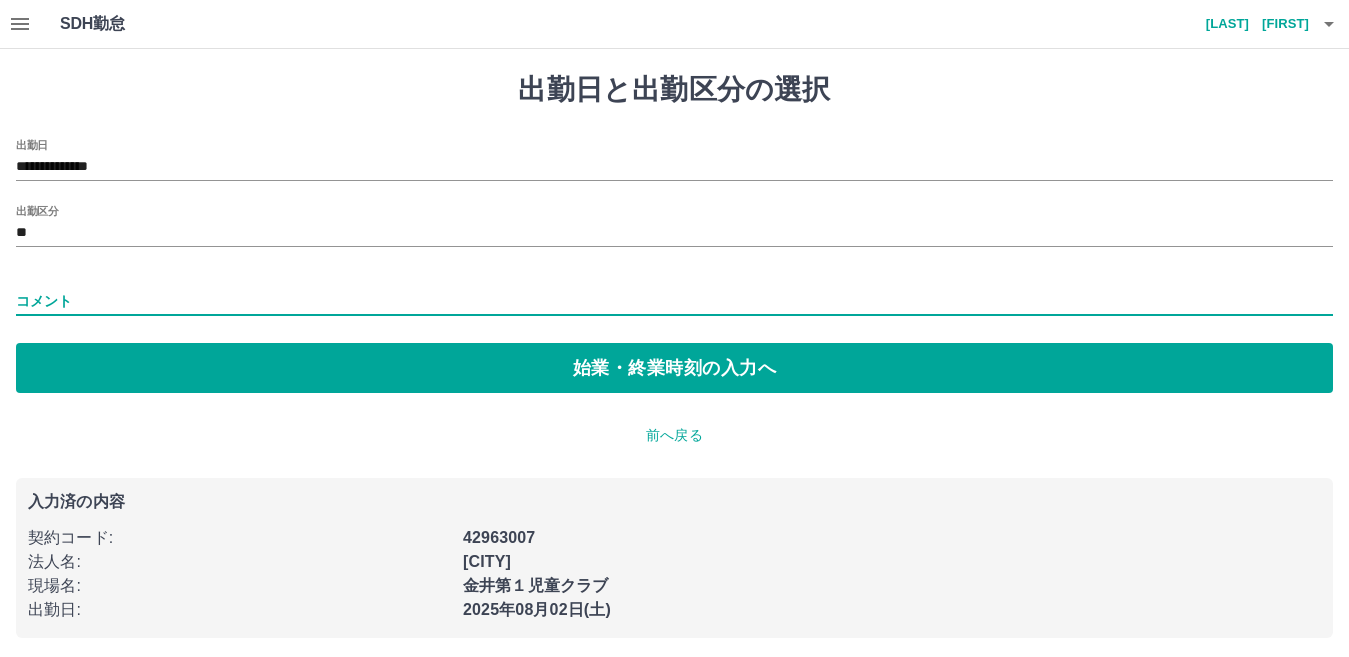click on "コメント" at bounding box center [674, 301] 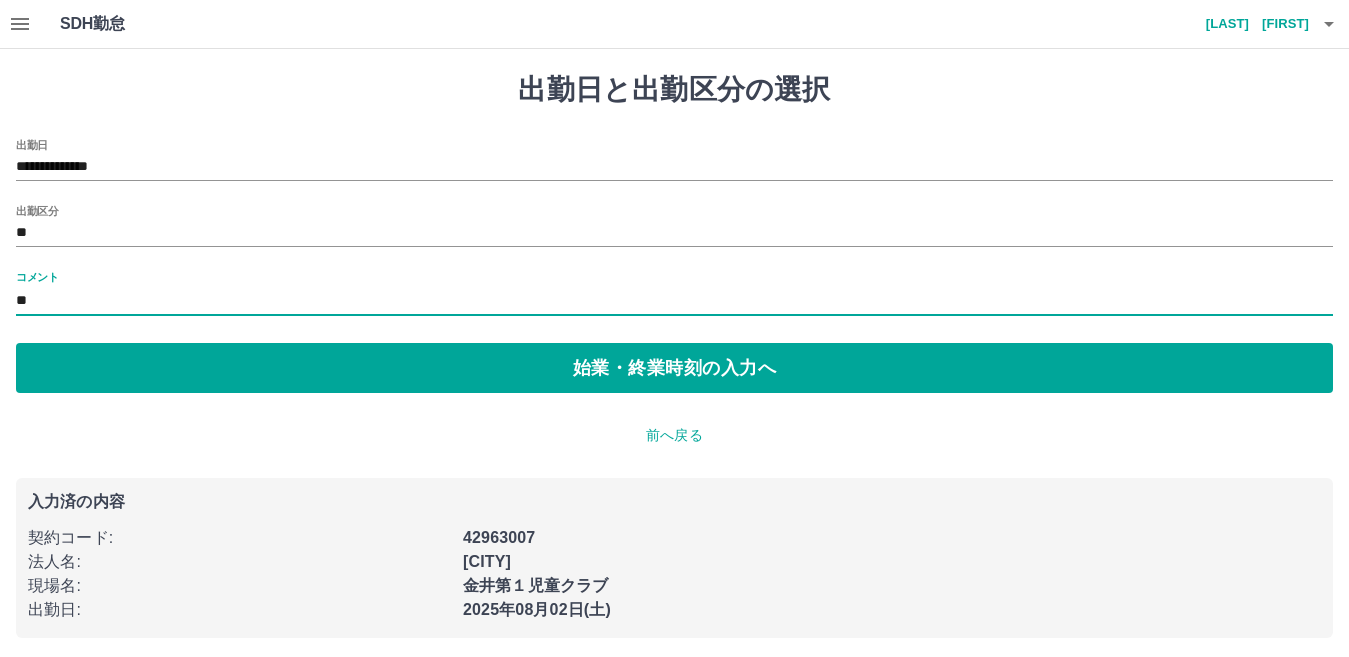 type on "*" 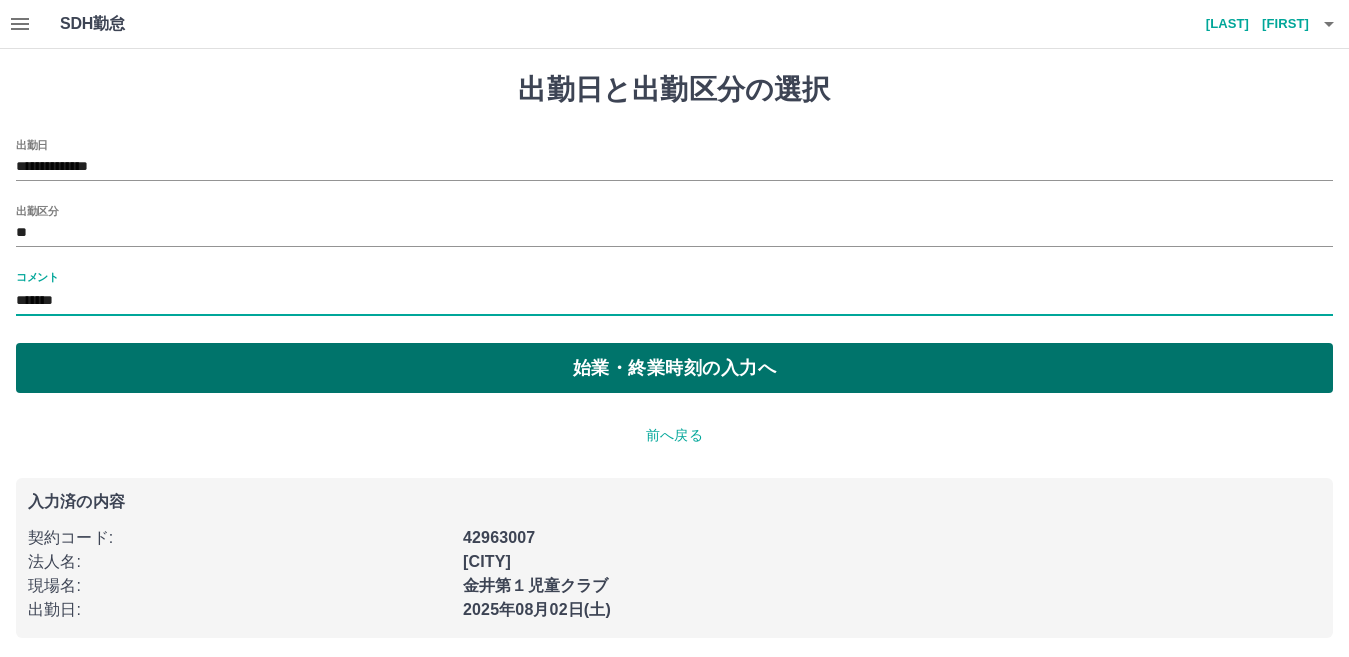 type on "**********" 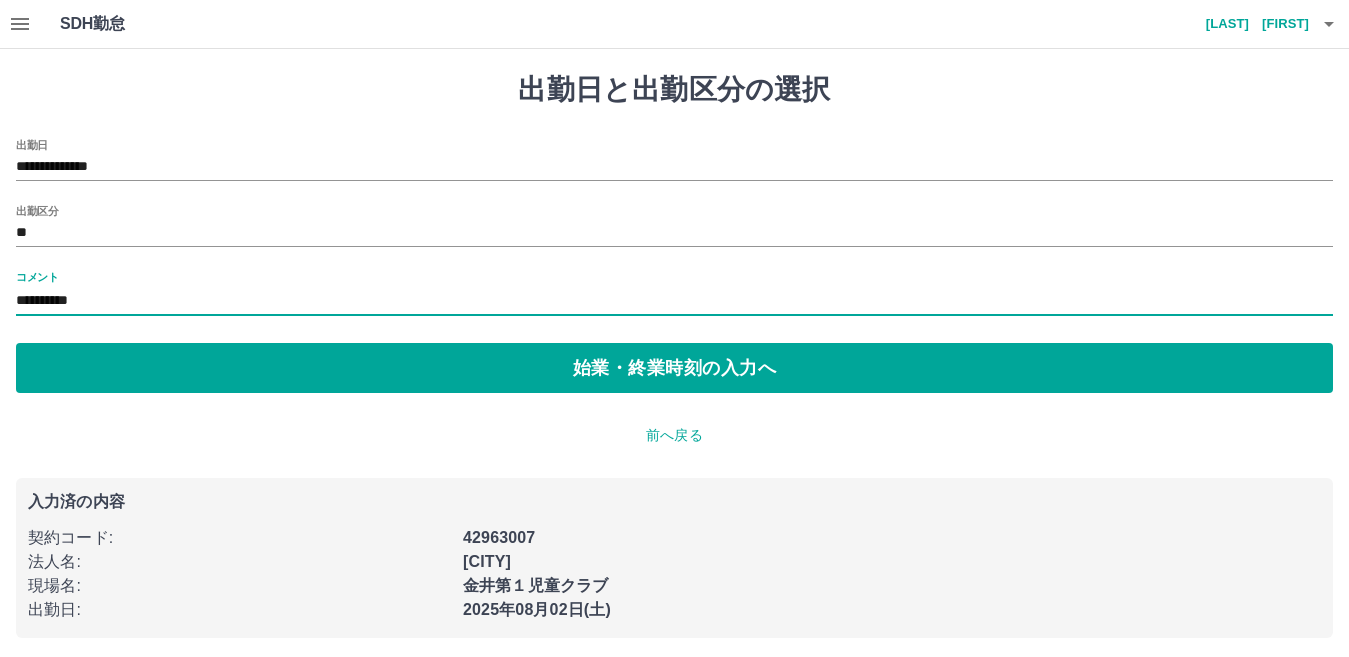click on "出勤区分 **" at bounding box center [674, 226] 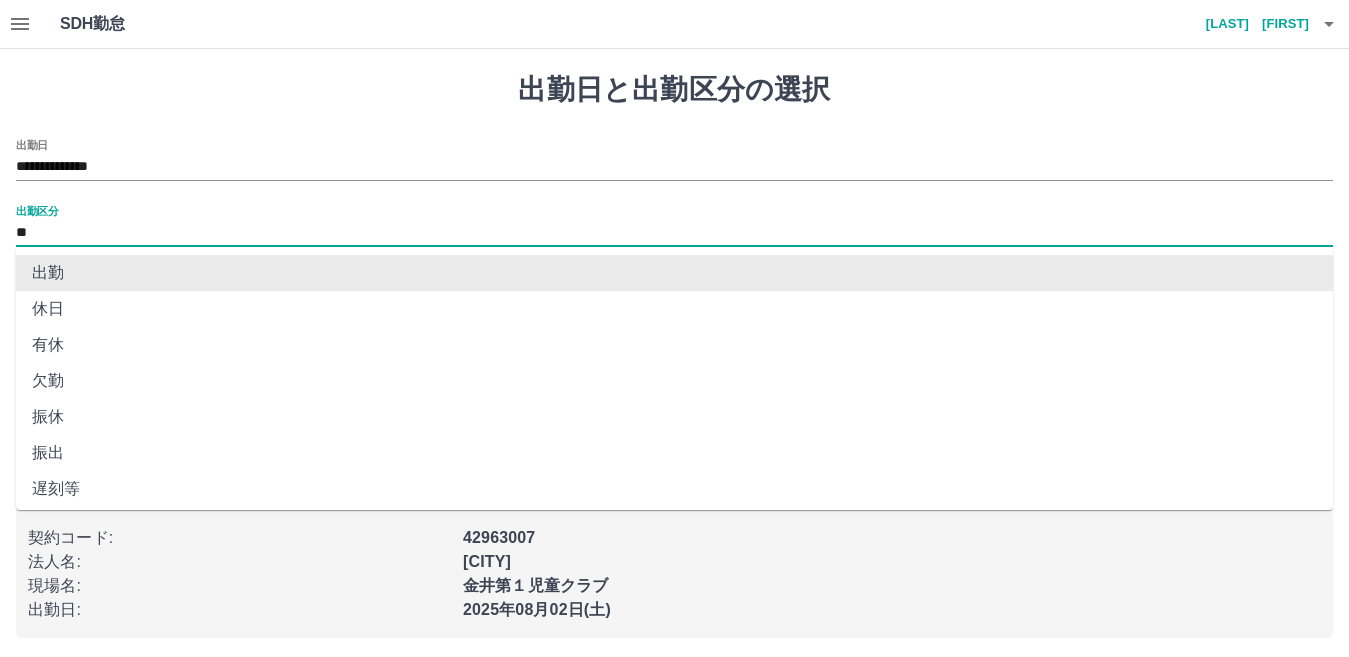 click on "**" at bounding box center [674, 233] 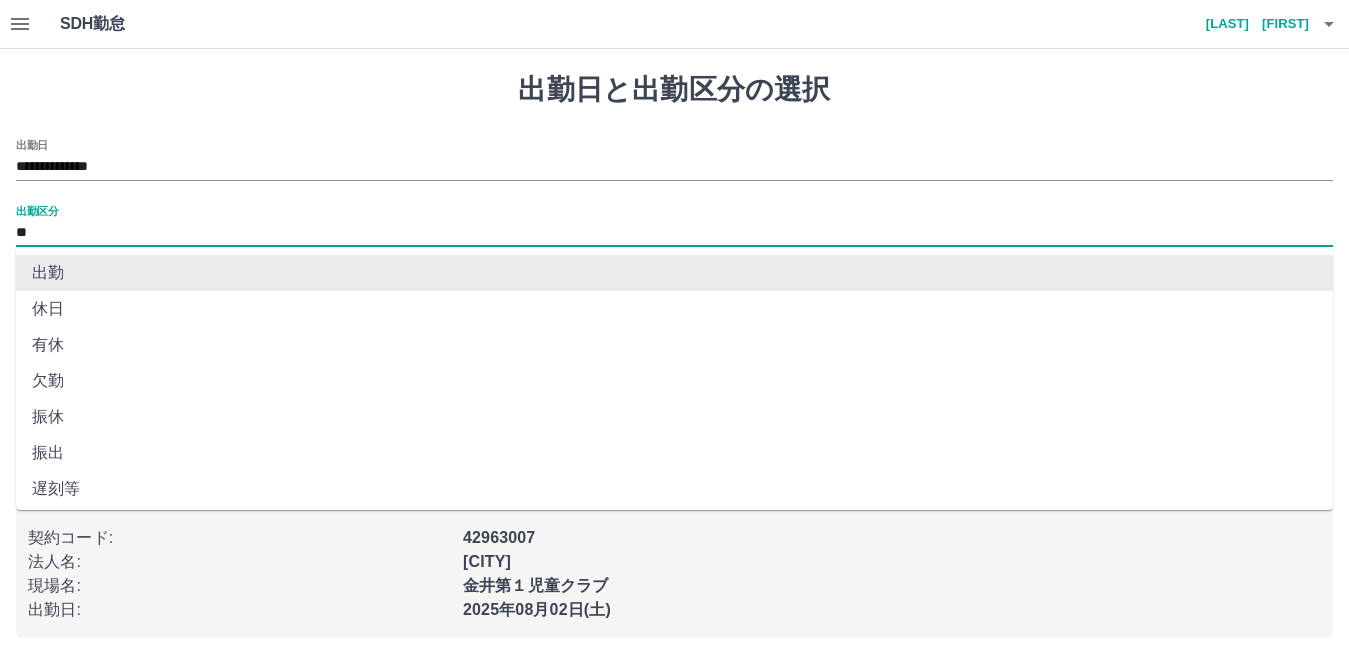 click on "出勤" at bounding box center (674, 273) 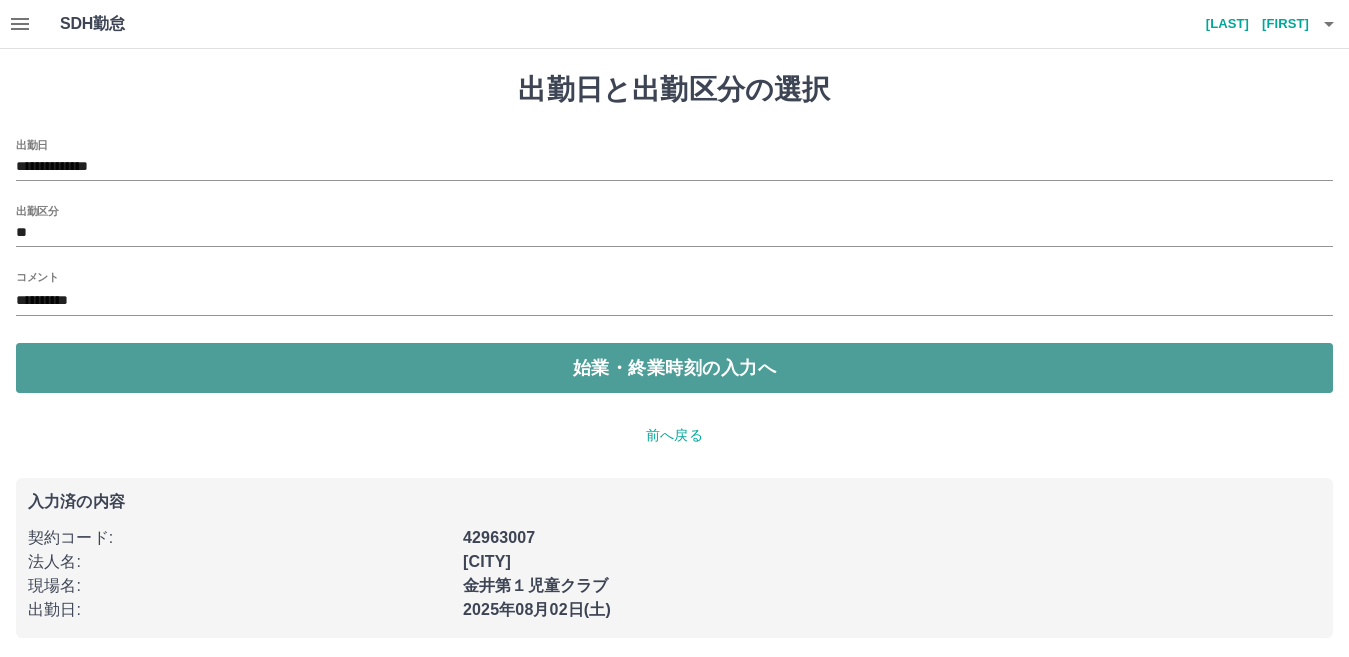 click on "始業・終業時刻の入力へ" at bounding box center [674, 368] 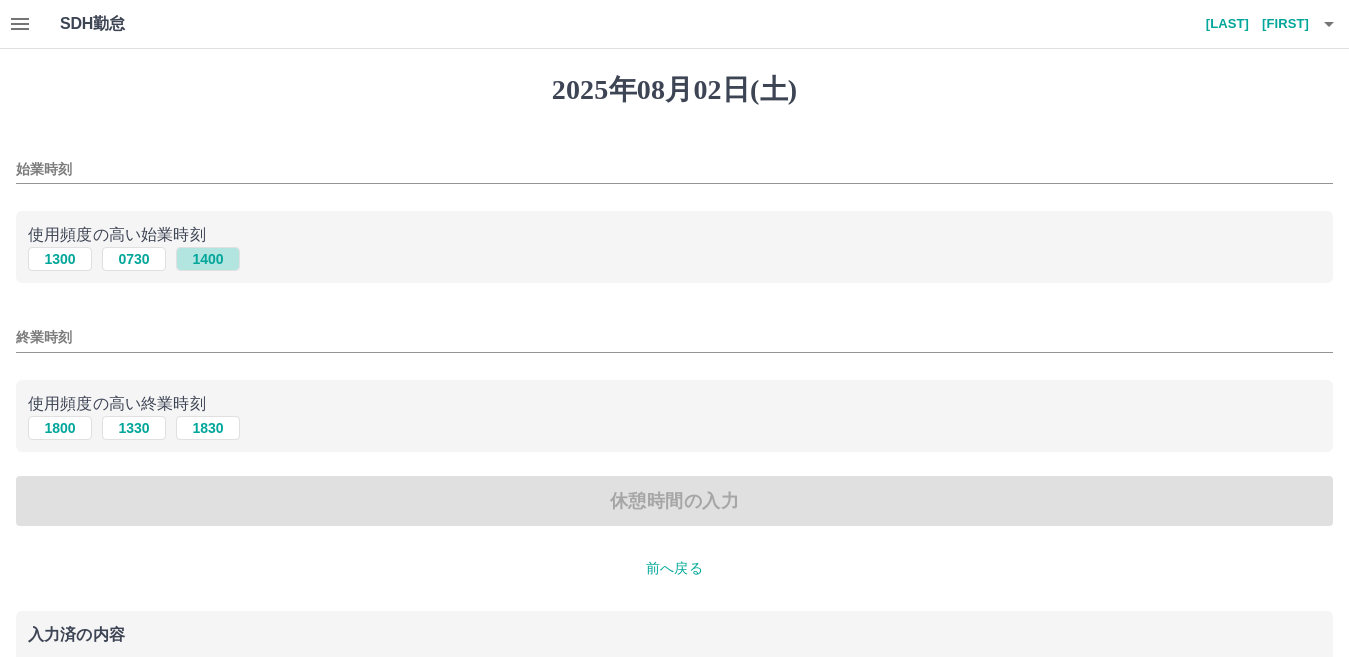 drag, startPoint x: 206, startPoint y: 262, endPoint x: 204, endPoint y: 281, distance: 19.104973 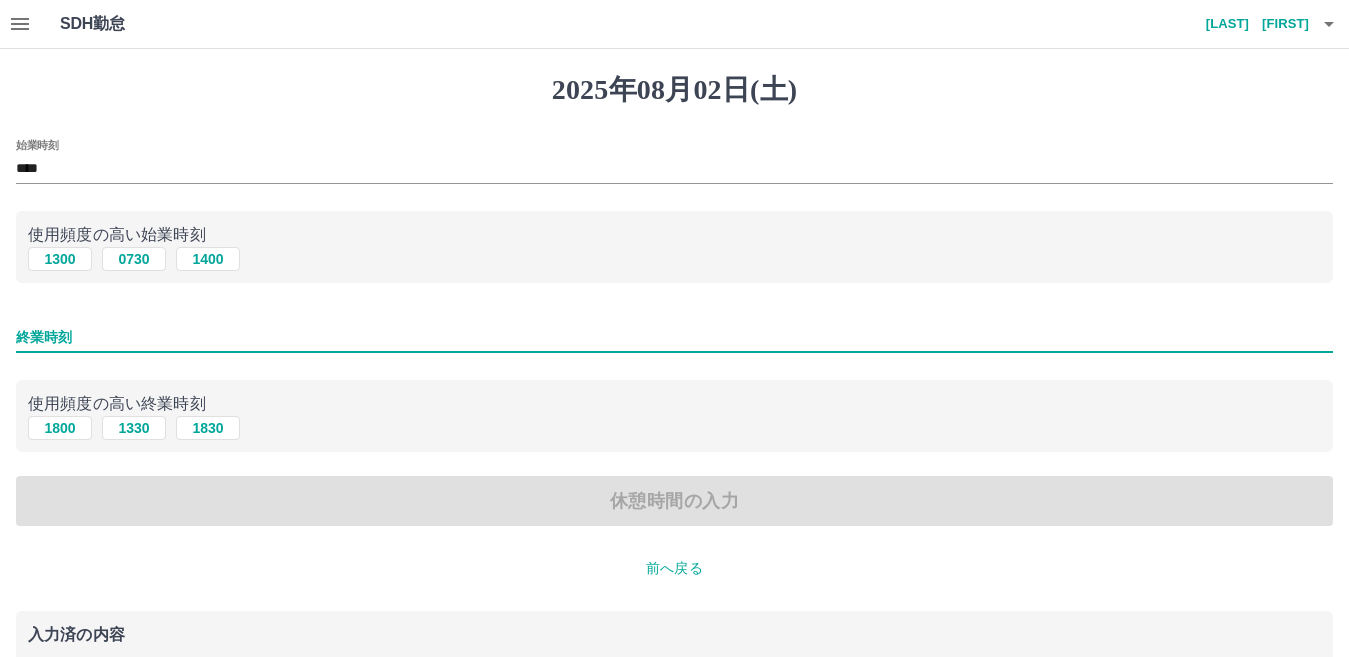 click on "終業時刻" at bounding box center [674, 337] 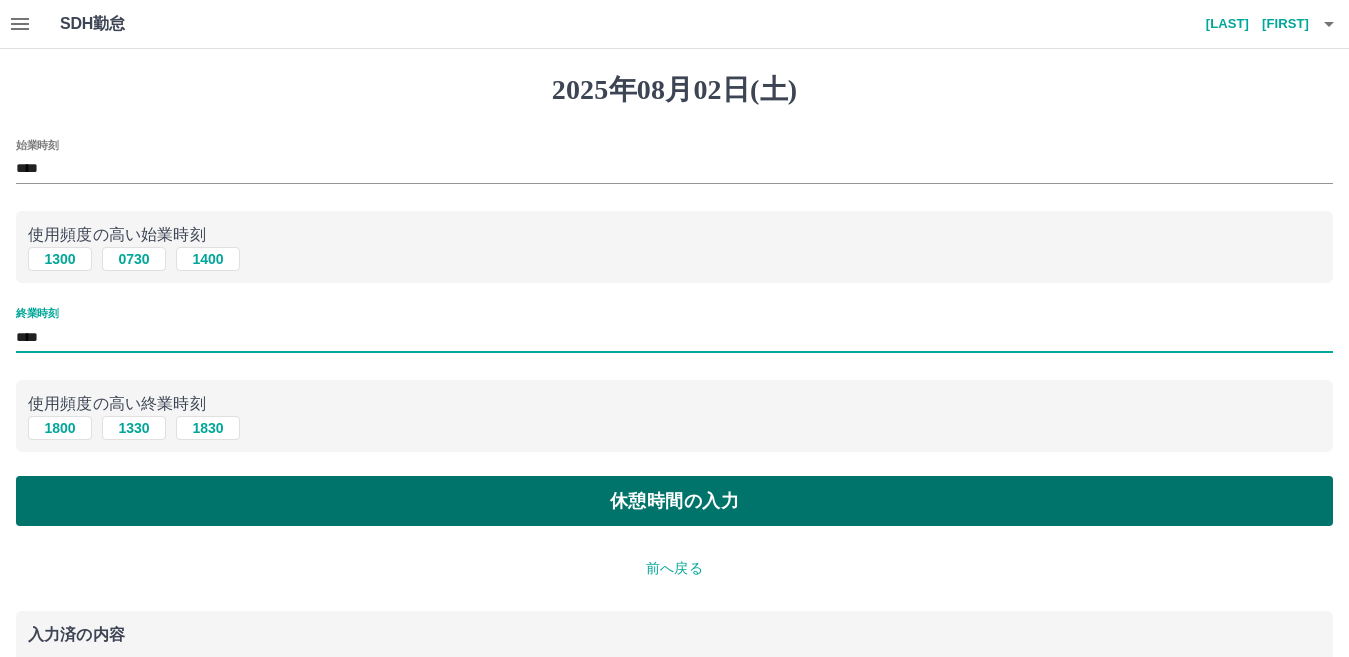 type on "****" 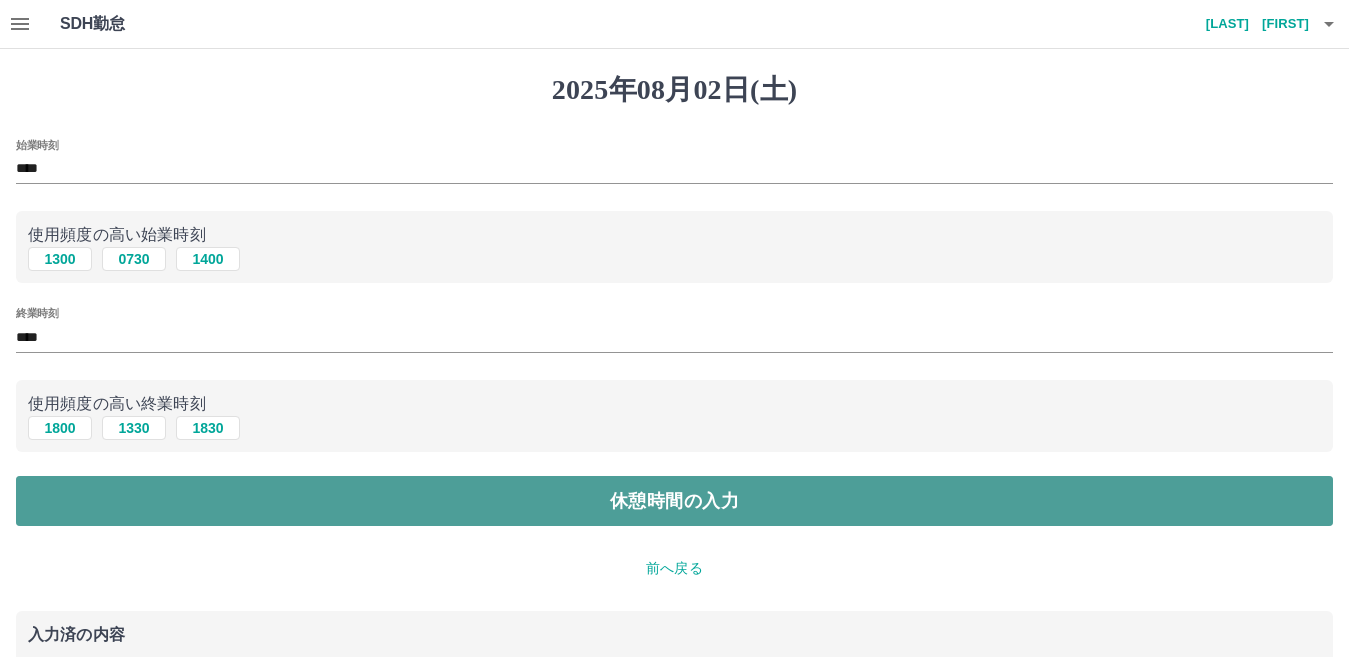 click on "休憩時間の入力" at bounding box center (674, 501) 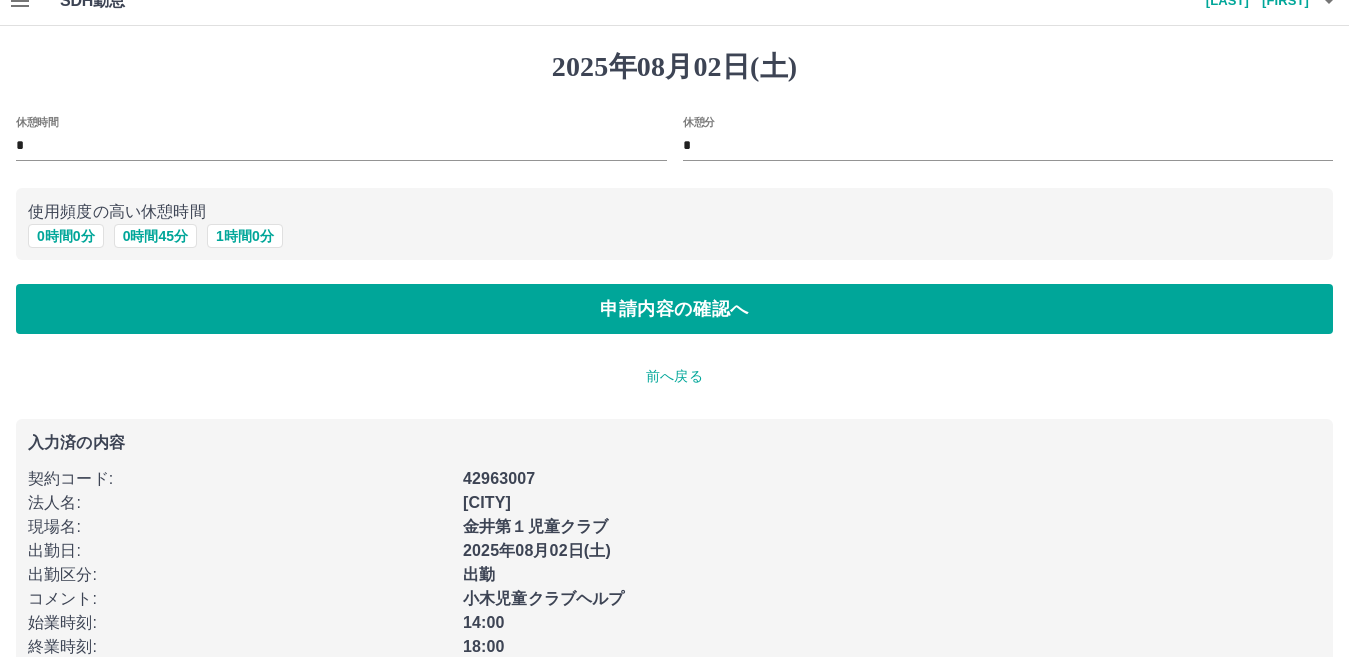 scroll, scrollTop: 0, scrollLeft: 0, axis: both 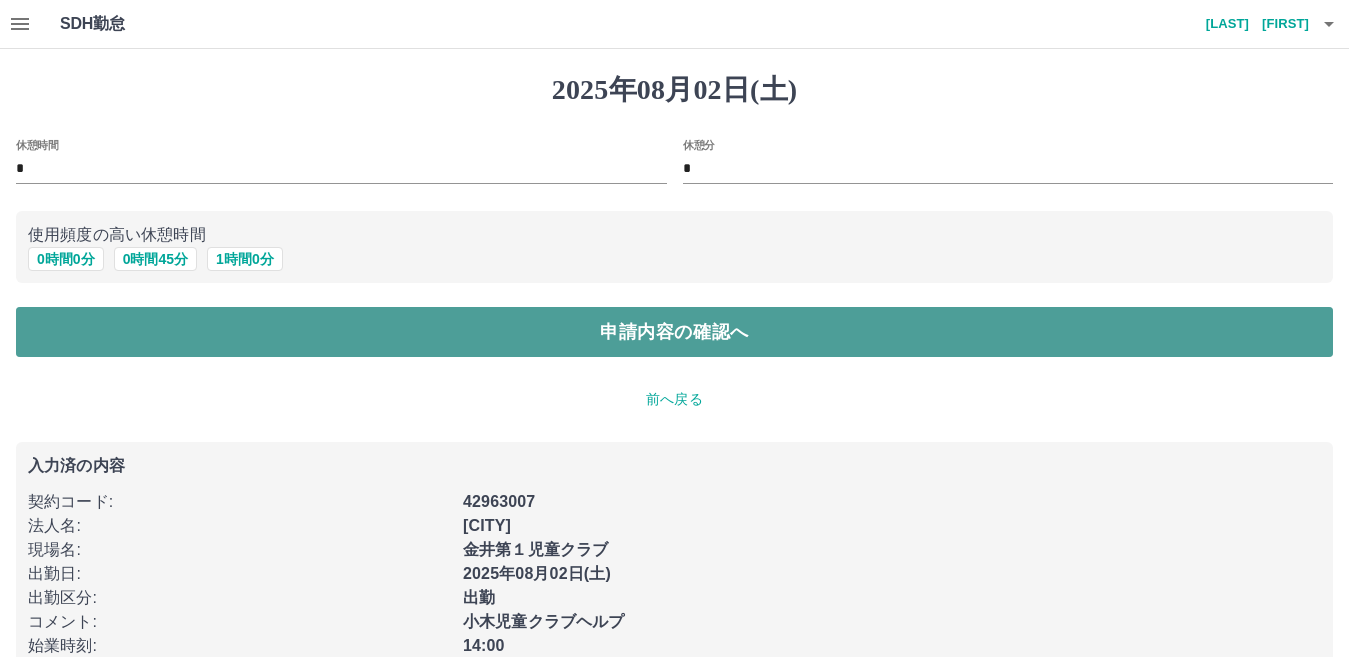 click on "申請内容の確認へ" at bounding box center [674, 332] 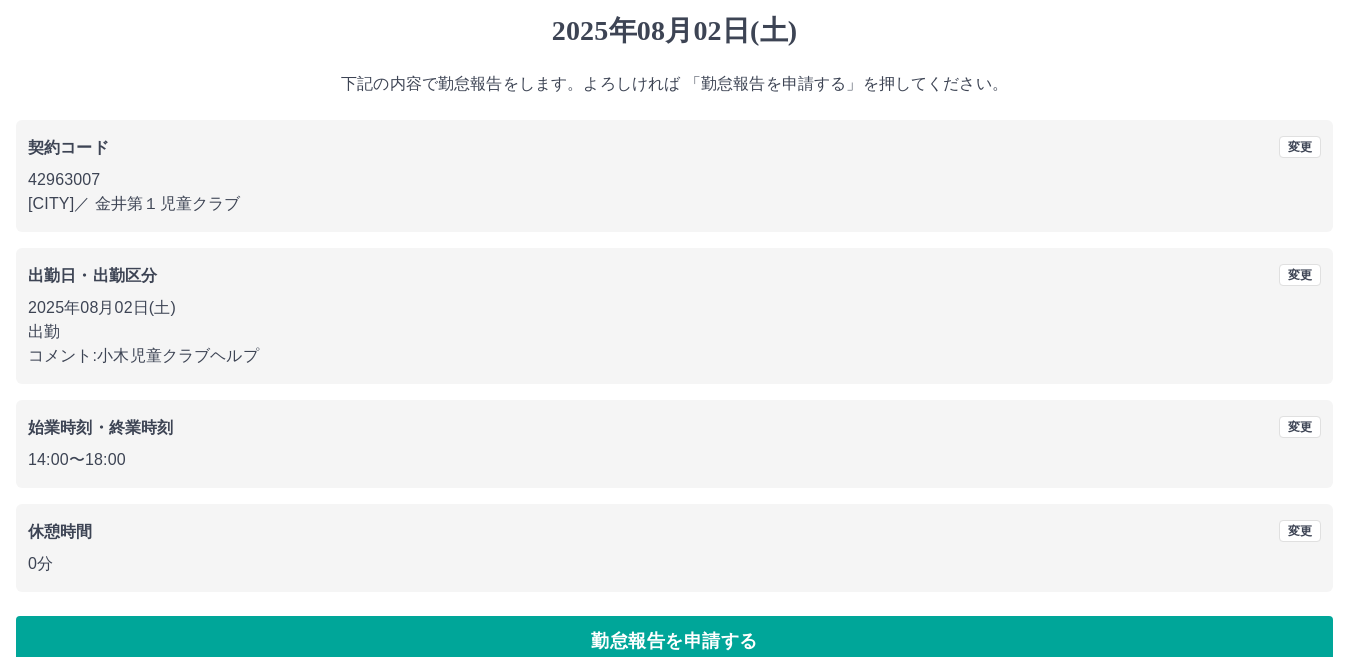 scroll, scrollTop: 92, scrollLeft: 0, axis: vertical 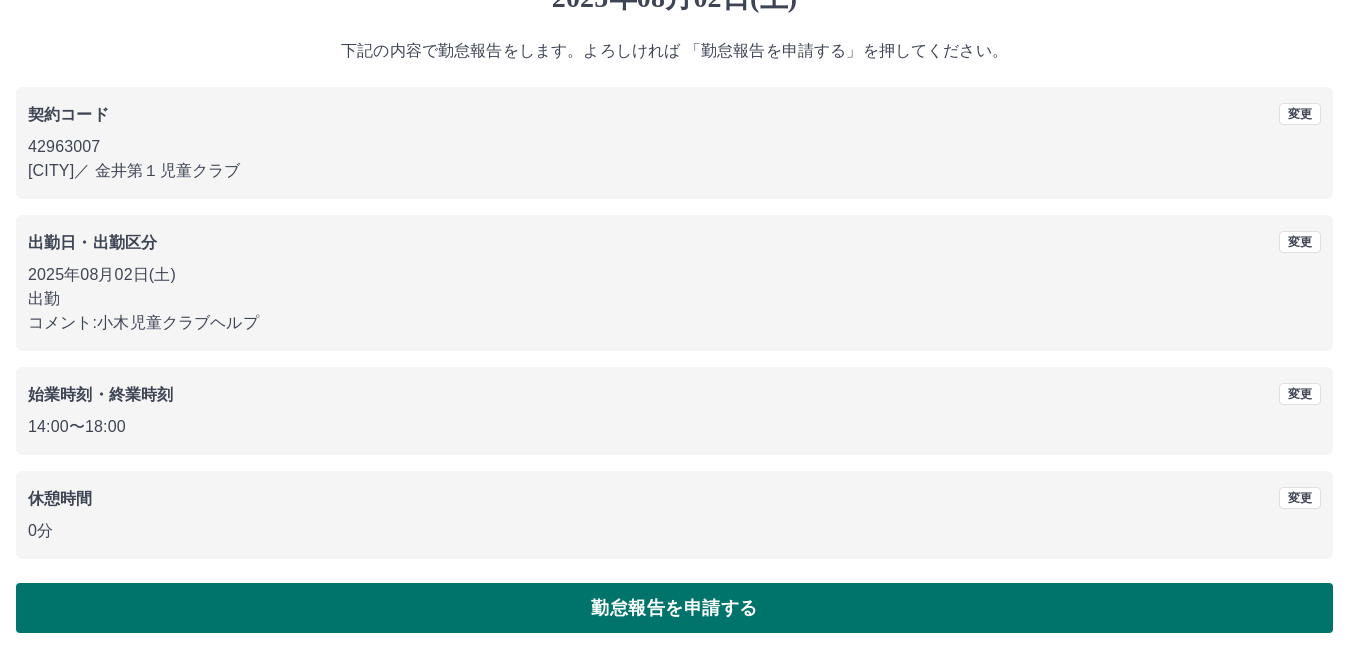 click on "勤怠報告を申請する" at bounding box center (674, 608) 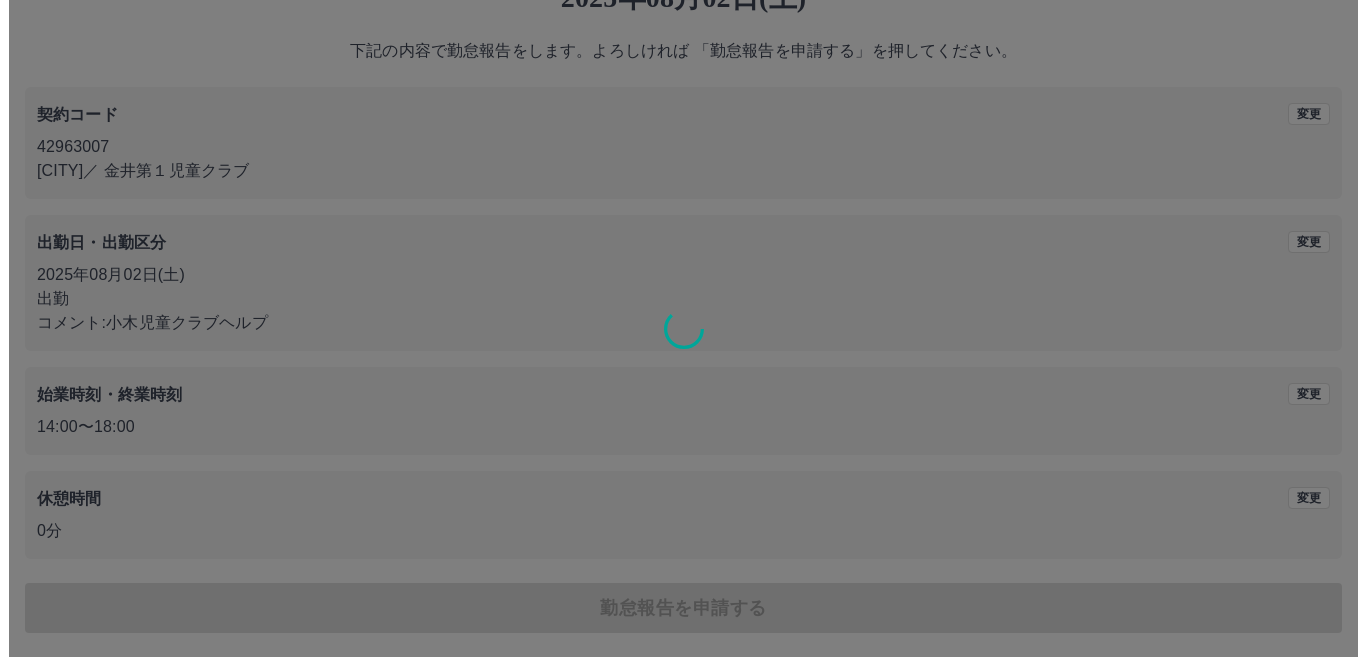 scroll, scrollTop: 0, scrollLeft: 0, axis: both 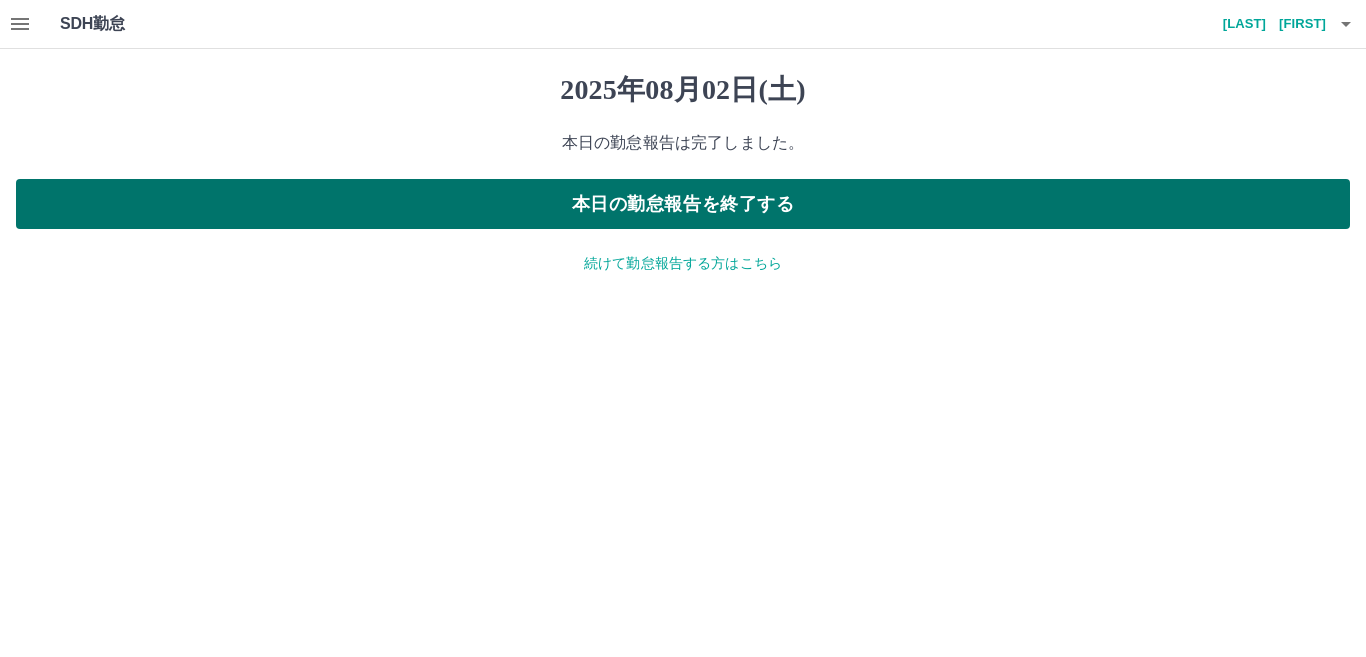 click on "本日の勤怠報告を終了する" at bounding box center [683, 204] 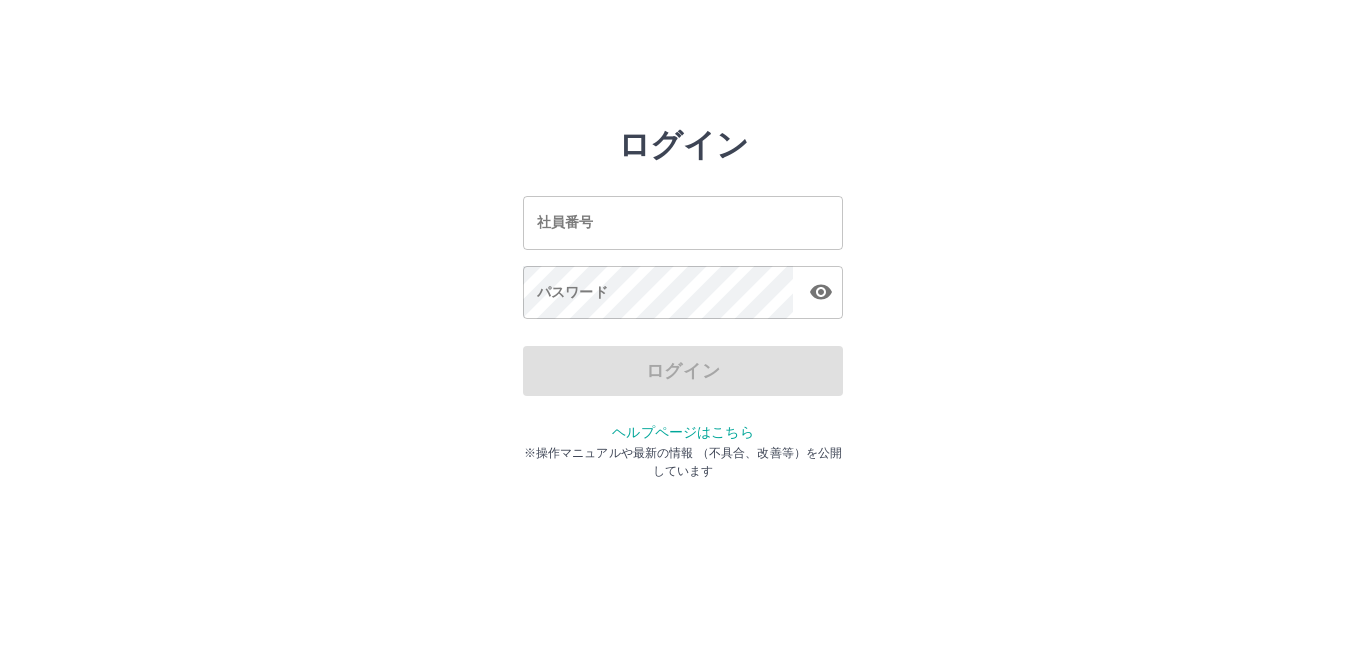 scroll, scrollTop: 0, scrollLeft: 0, axis: both 